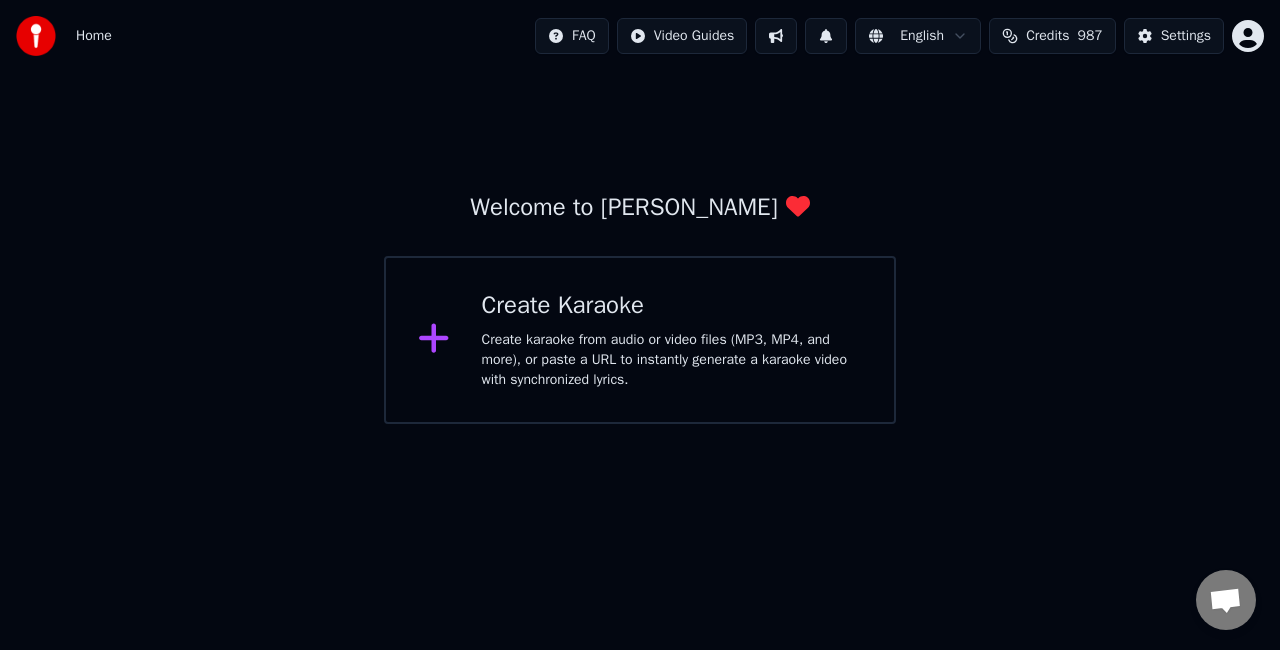 scroll, scrollTop: 0, scrollLeft: 0, axis: both 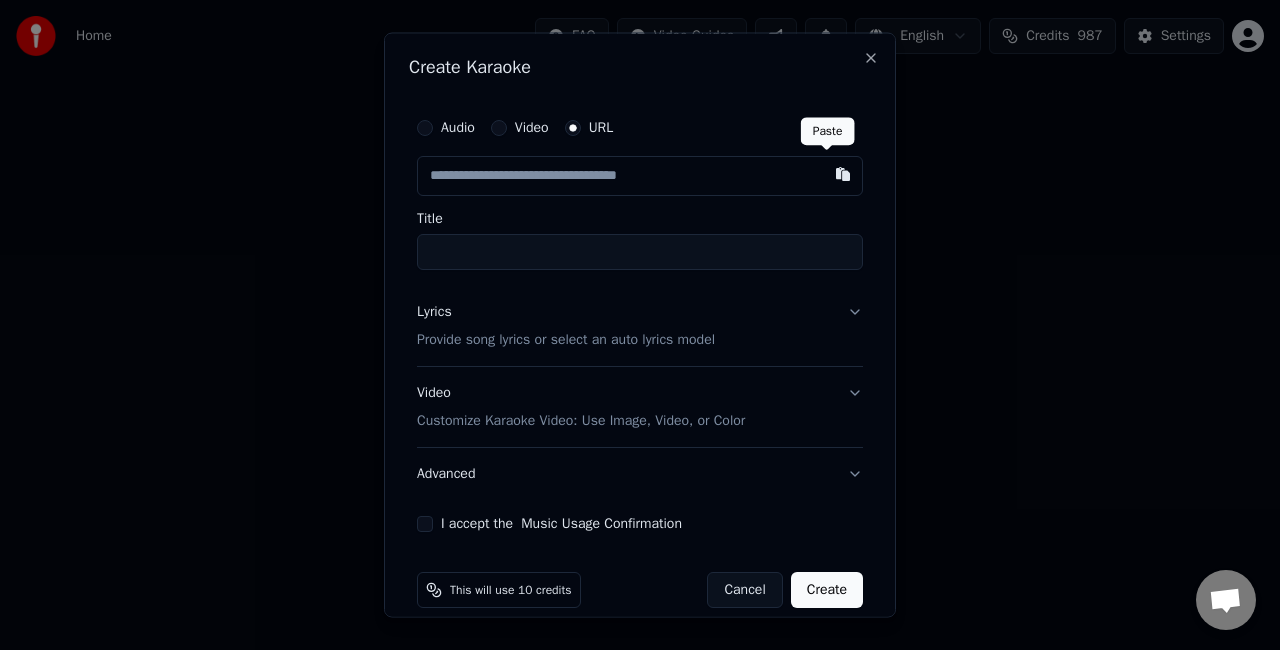 click at bounding box center [843, 174] 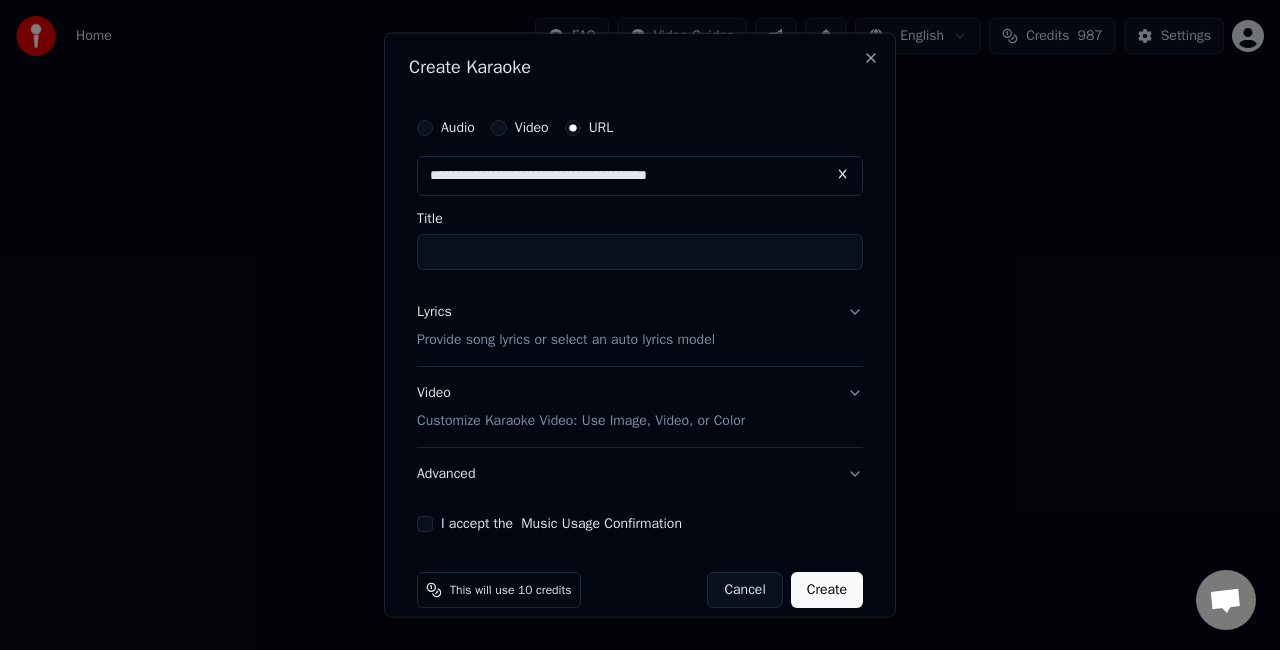 type on "**********" 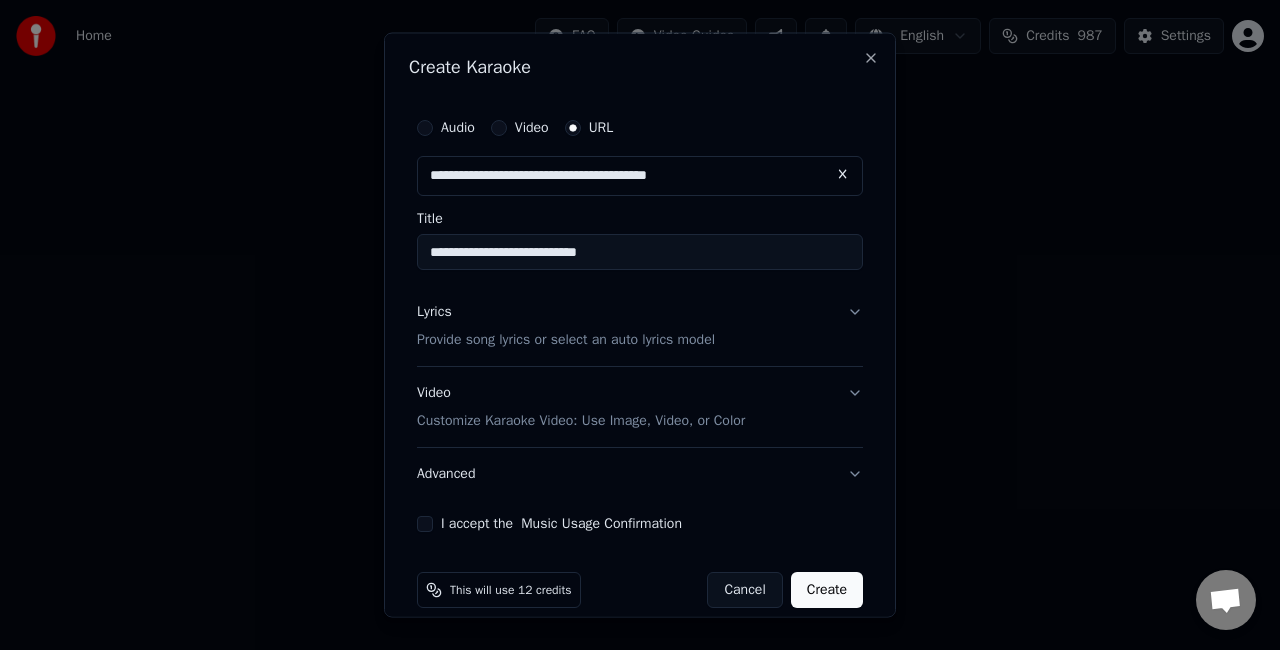 click on "I accept the   Music Usage Confirmation" at bounding box center [640, 523] 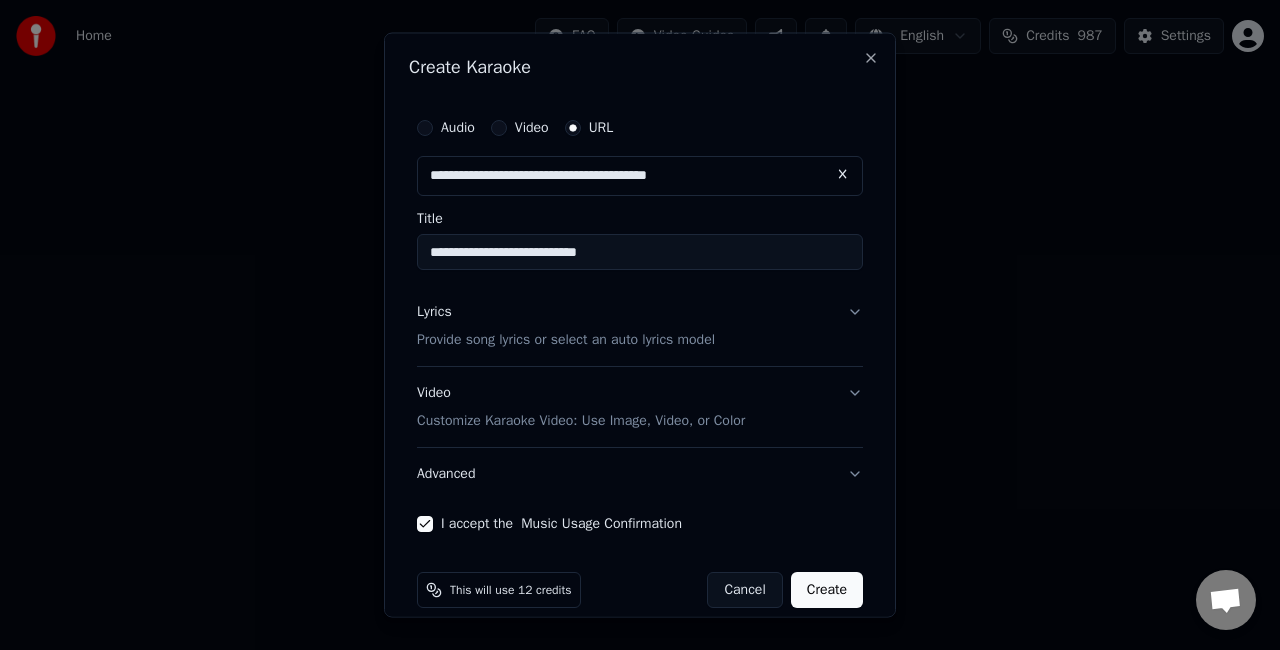 click on "Create" at bounding box center (827, 589) 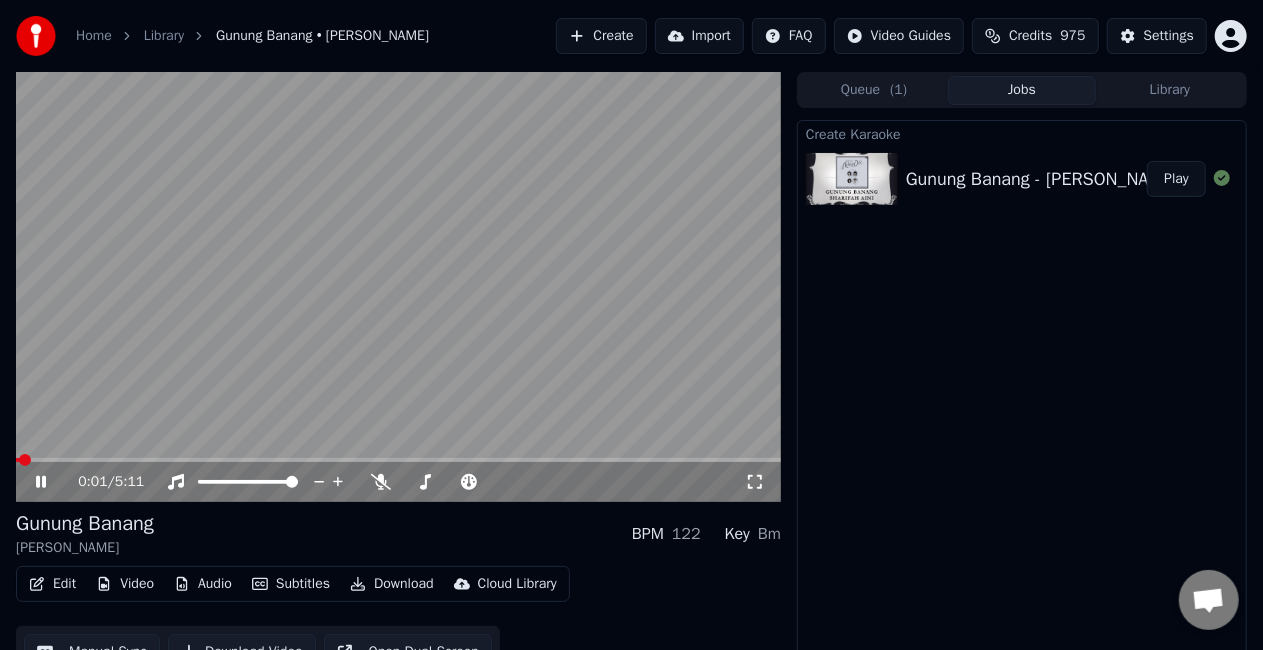 click 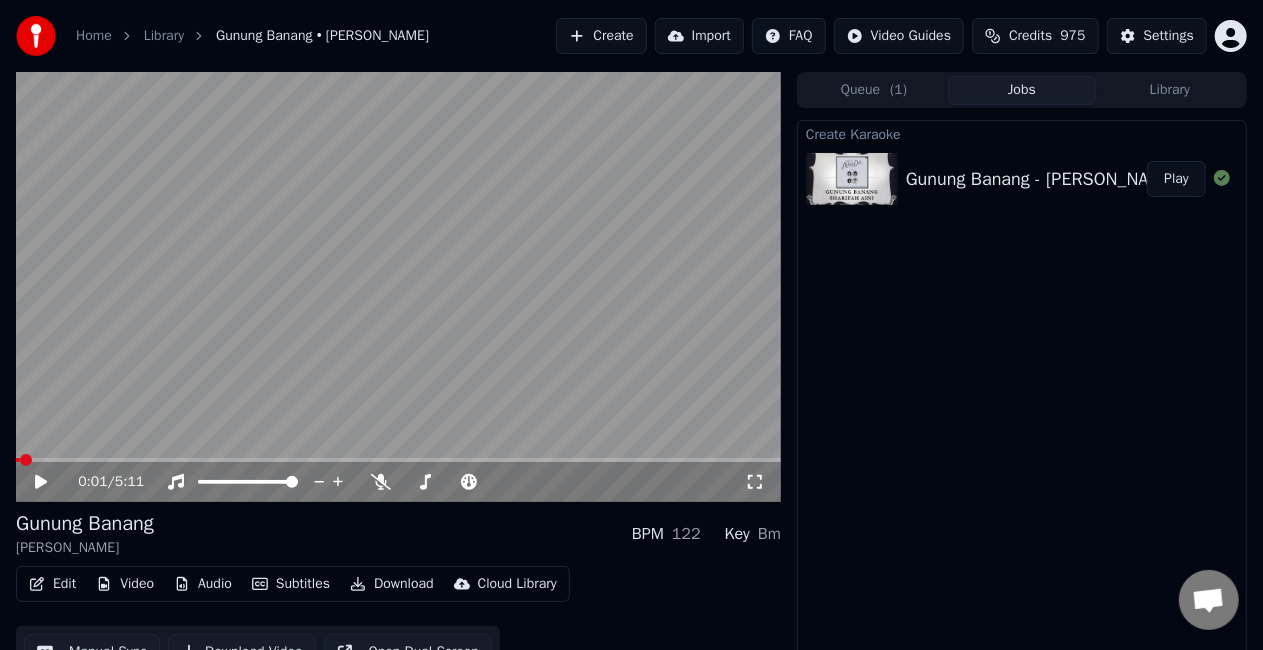 click on "Video" at bounding box center (125, 584) 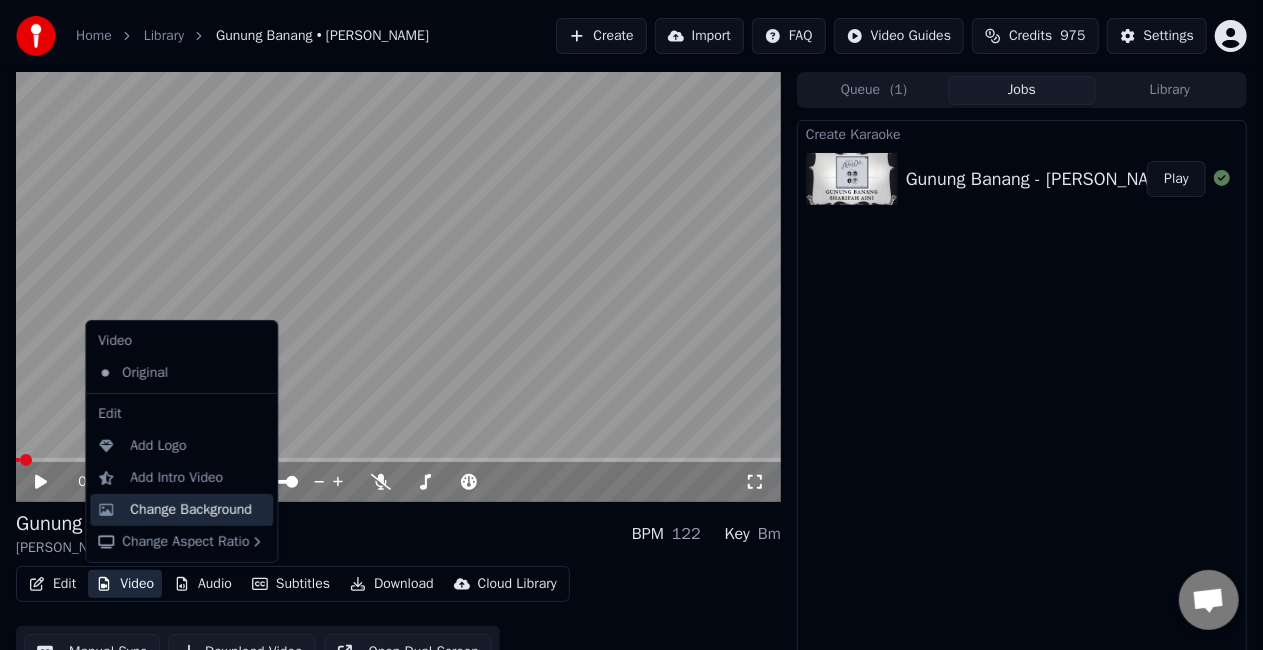 click on "Change Background" at bounding box center [191, 510] 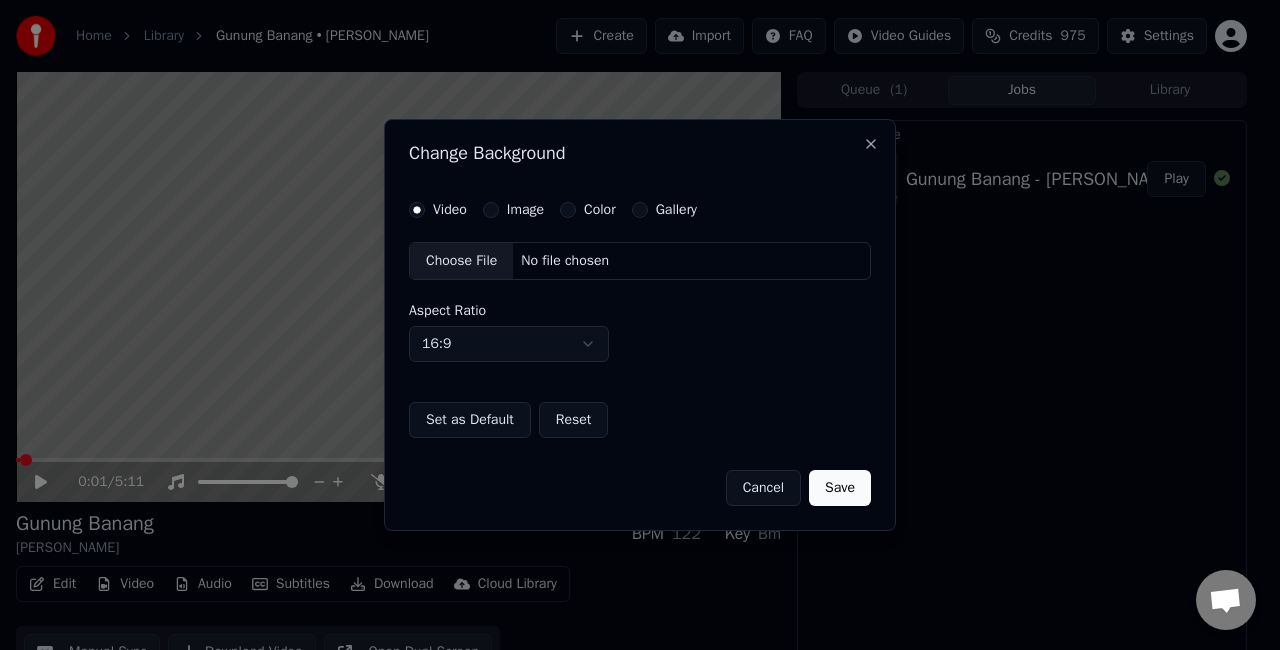 click on "Choose File" at bounding box center [461, 261] 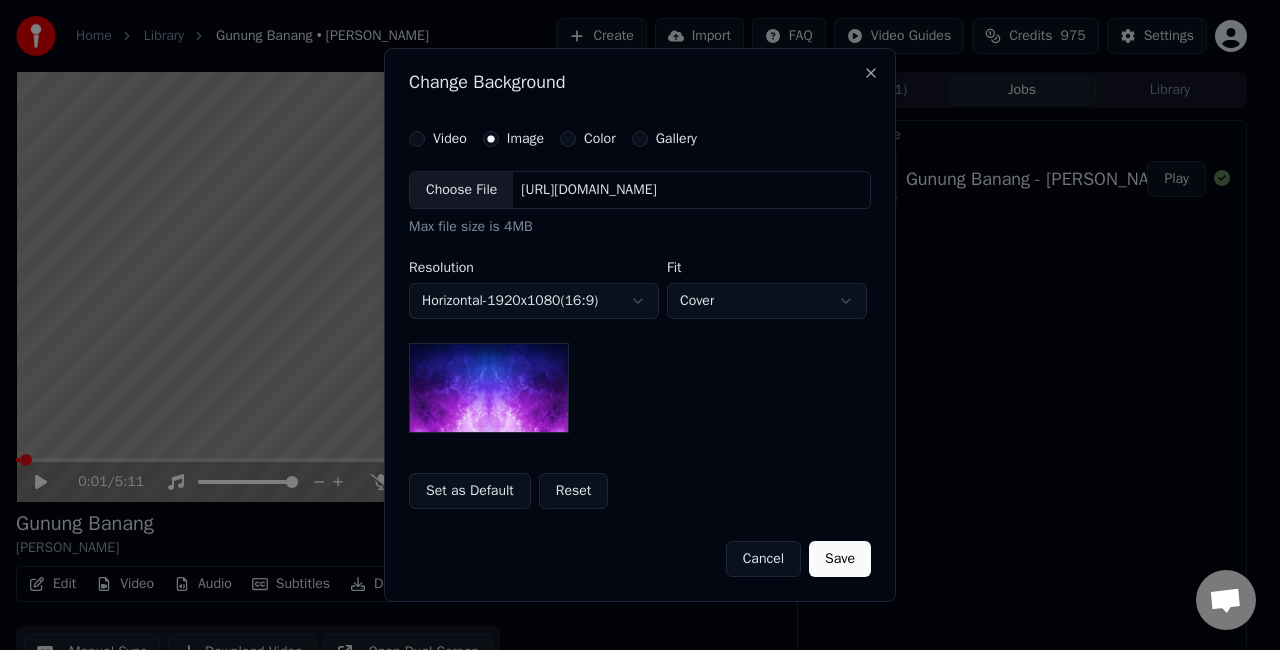 click on "Choose File" at bounding box center (461, 190) 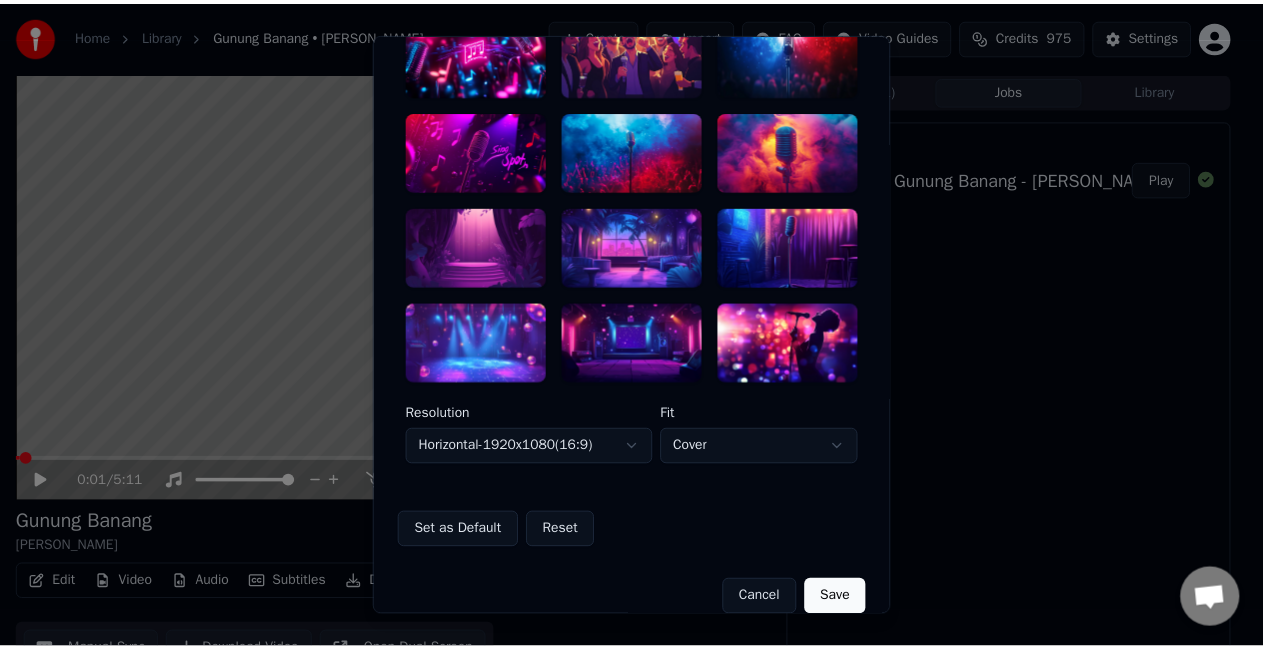 scroll, scrollTop: 171, scrollLeft: 0, axis: vertical 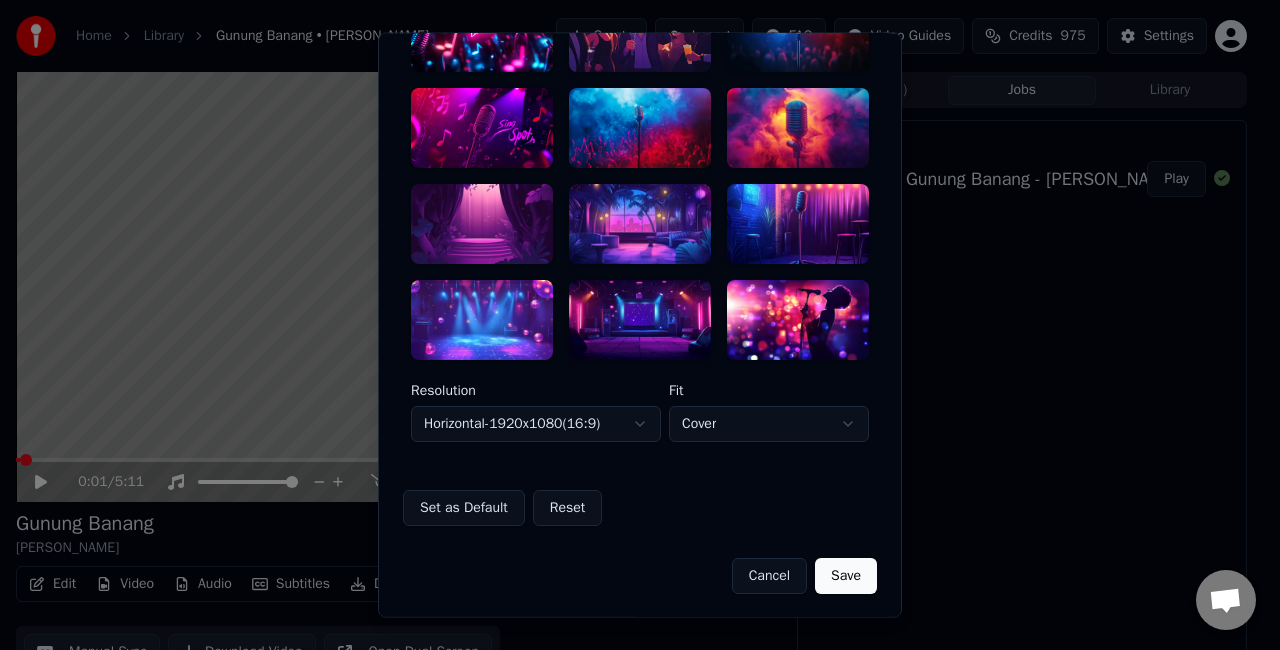 click on "Cancel" at bounding box center [769, 576] 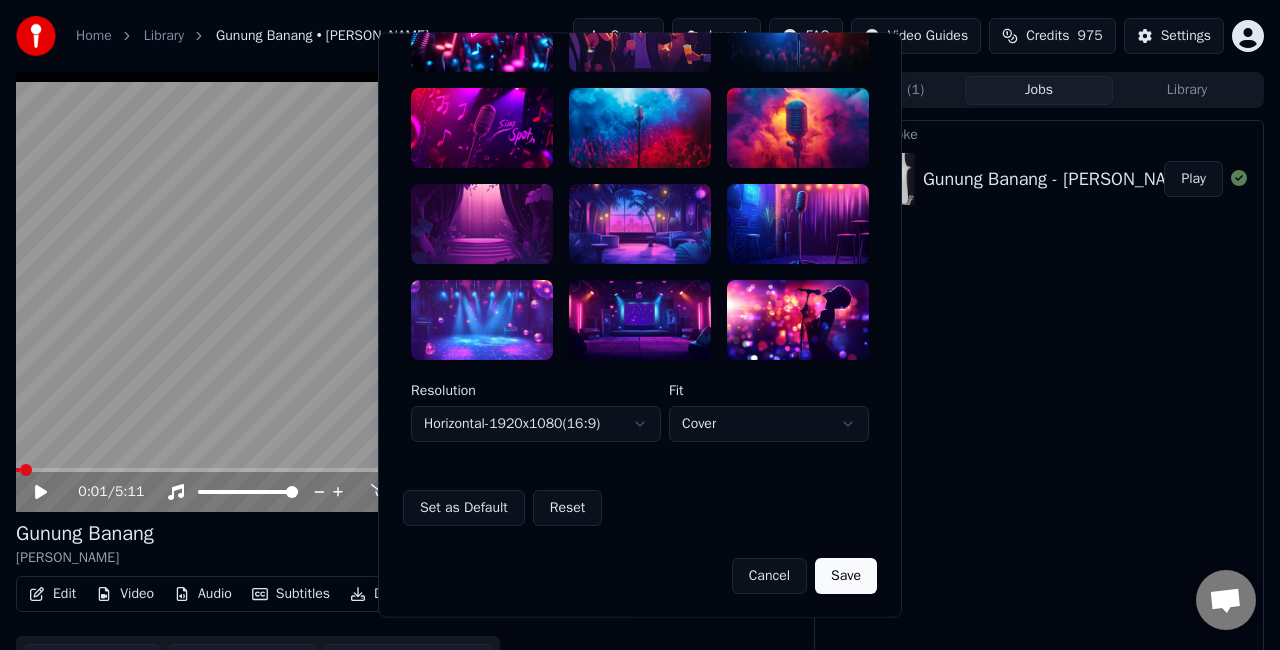 scroll, scrollTop: 0, scrollLeft: 0, axis: both 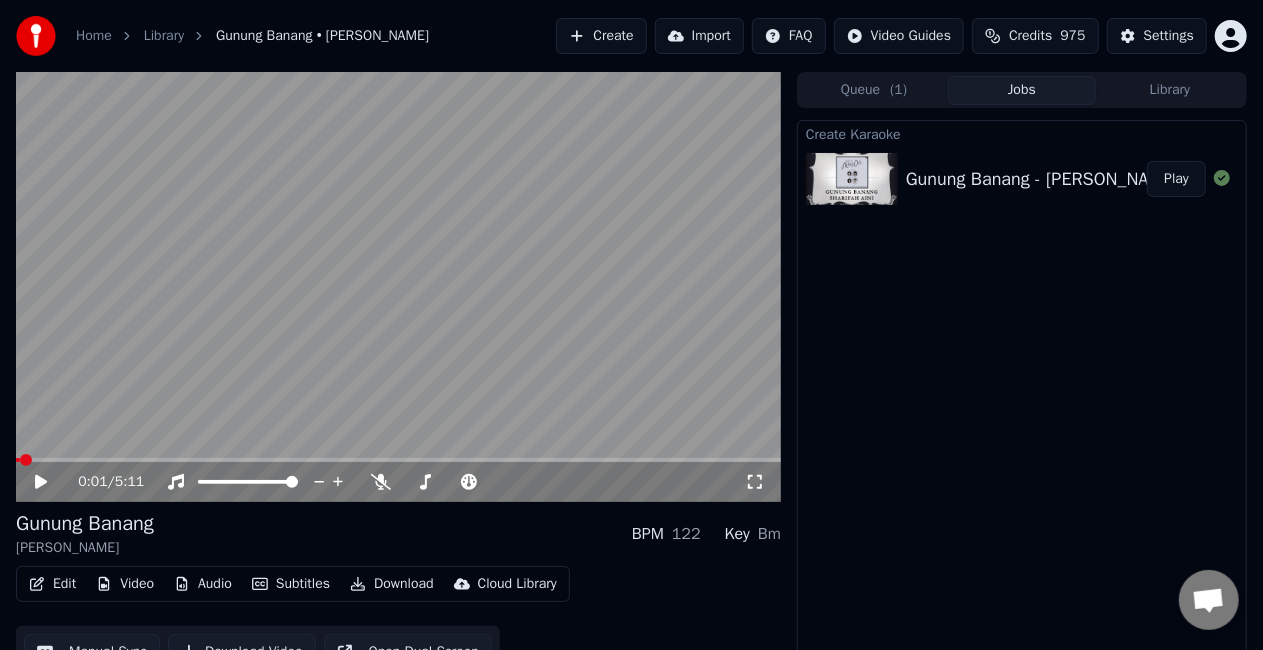 click on "Video" at bounding box center (125, 584) 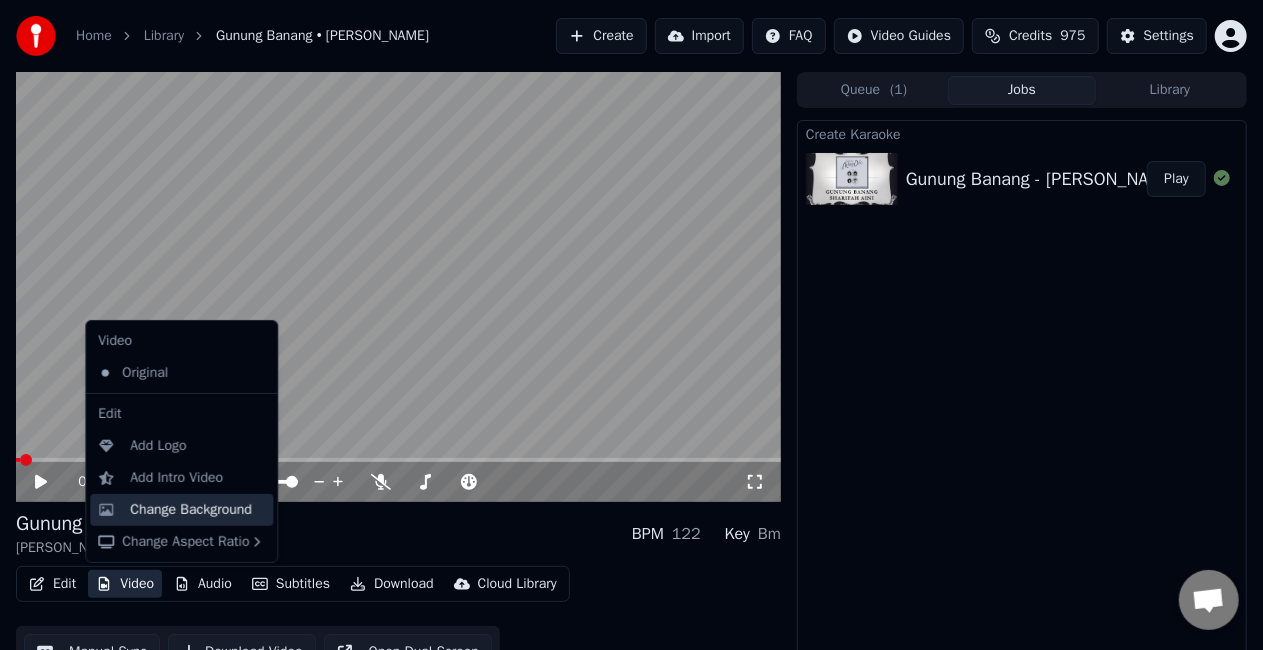 click on "Change Background" at bounding box center (181, 510) 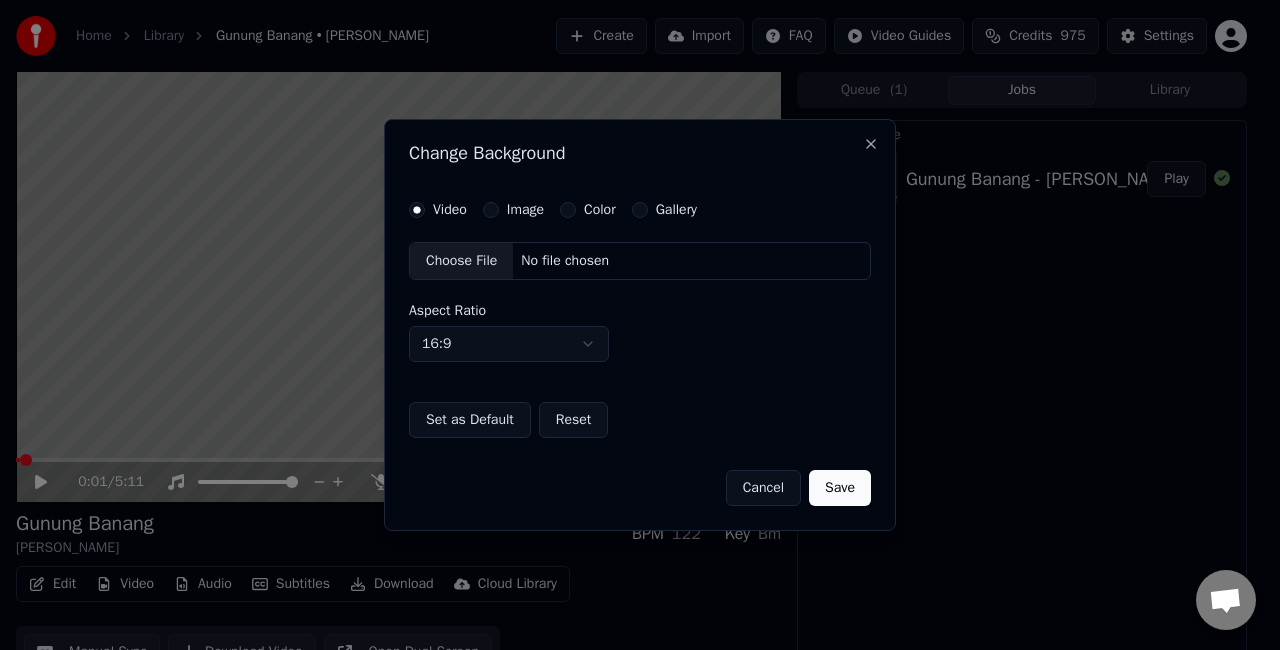 click on "Choose File" at bounding box center (461, 261) 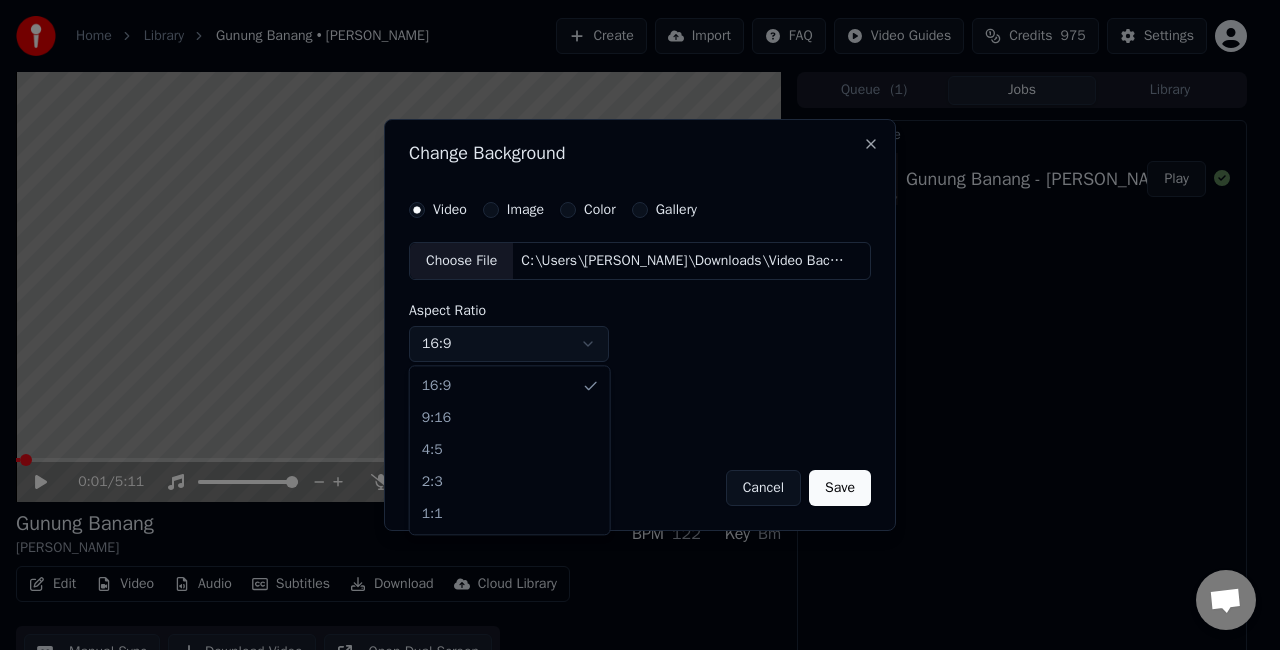 click on "Home Library [GEOGRAPHIC_DATA] • [PERSON_NAME] Create Import FAQ Video Guides Credits 975 Settings 0:01  /  5:11 Gunung Banang [PERSON_NAME] BPM 122 Key Bm Edit Video Audio Subtitles Download Cloud Library Manual Sync Download Video Open Dual Screen Queue ( 1 ) Jobs Library Create Karaoke Gunung Banang - [PERSON_NAME] Play Change Background Video Image Color Gallery Choose File C:\Users\[PERSON_NAME]\Downloads\Video BackRound Karaoke.mp4 Aspect Ratio 16:9 **** **** *** *** *** Set as Default Reset Cancel Save Close 16:9 9:16 4:5 2:3 1:1" at bounding box center [631, 325] 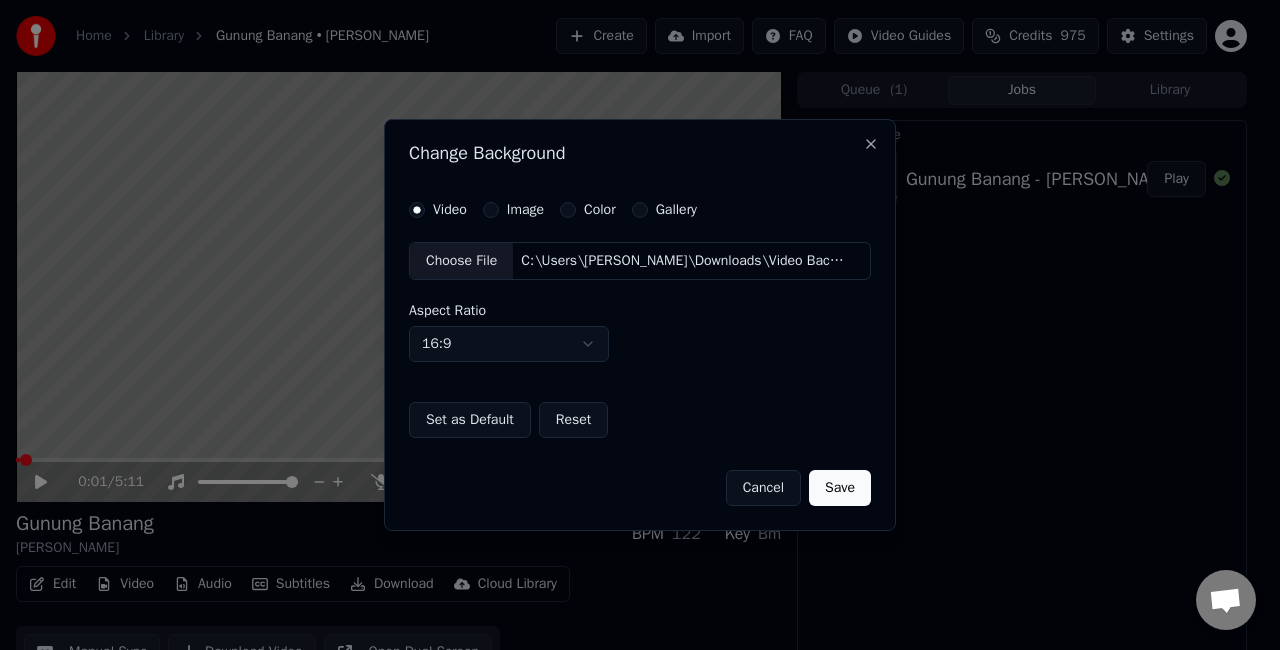 click on "Save" at bounding box center (840, 488) 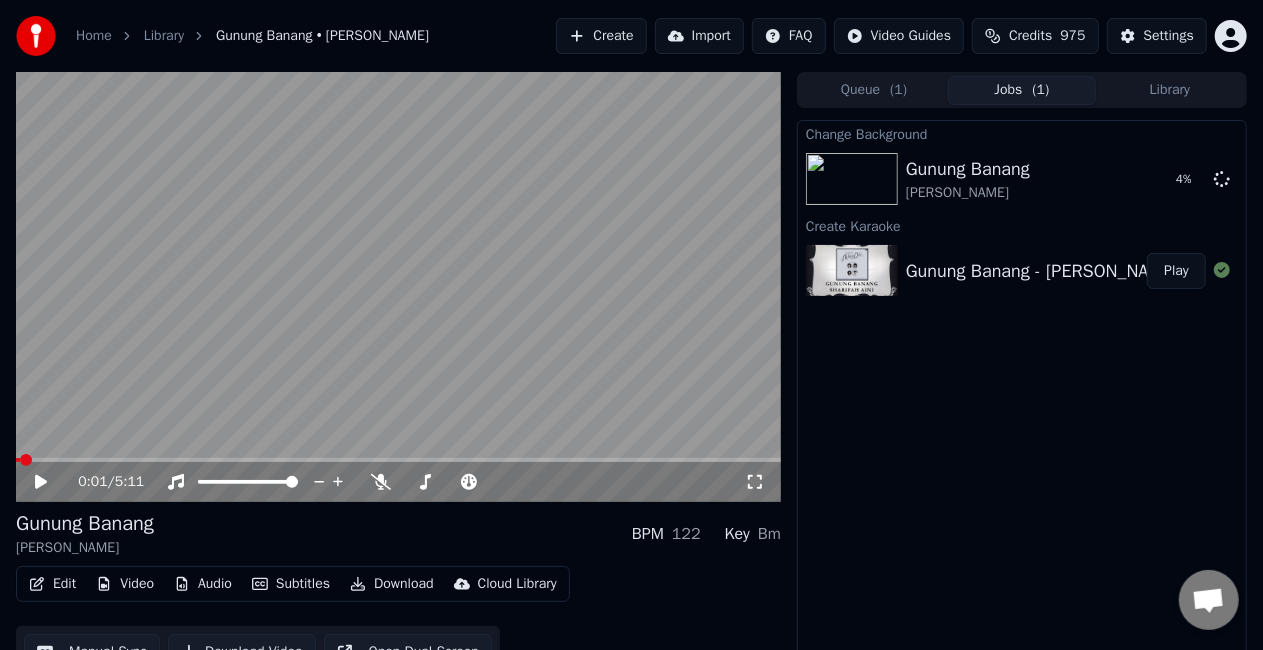 click on "Edit" at bounding box center (52, 584) 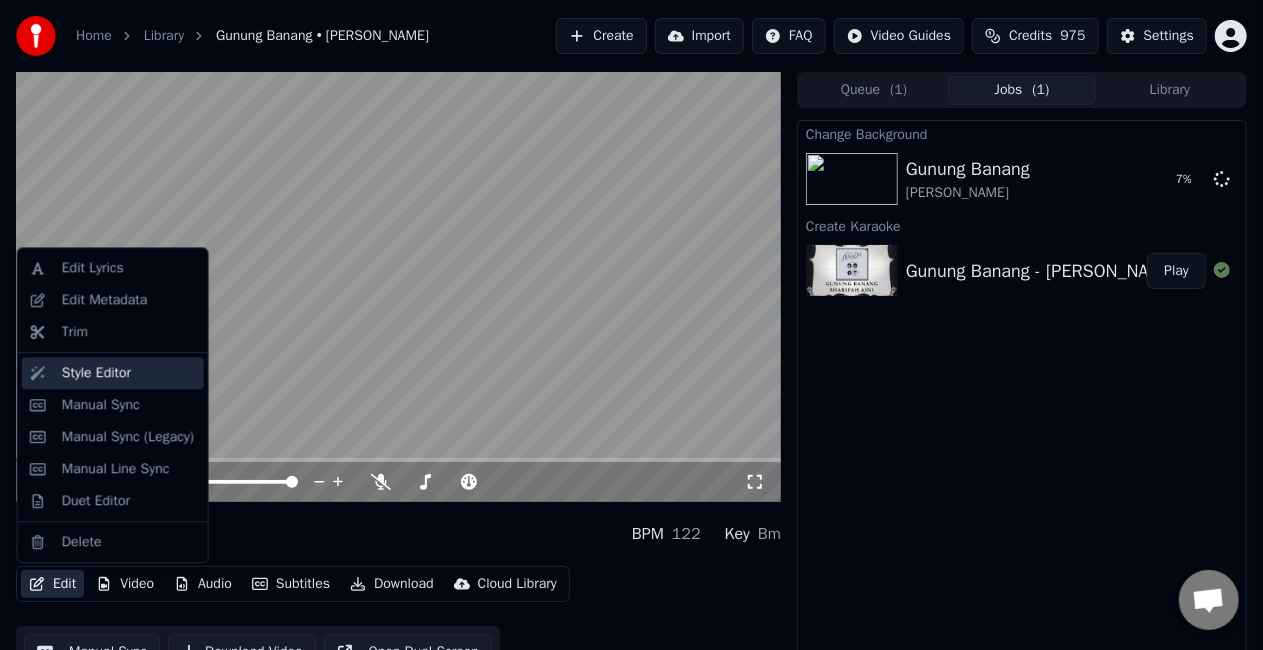 click on "Style Editor" at bounding box center [96, 373] 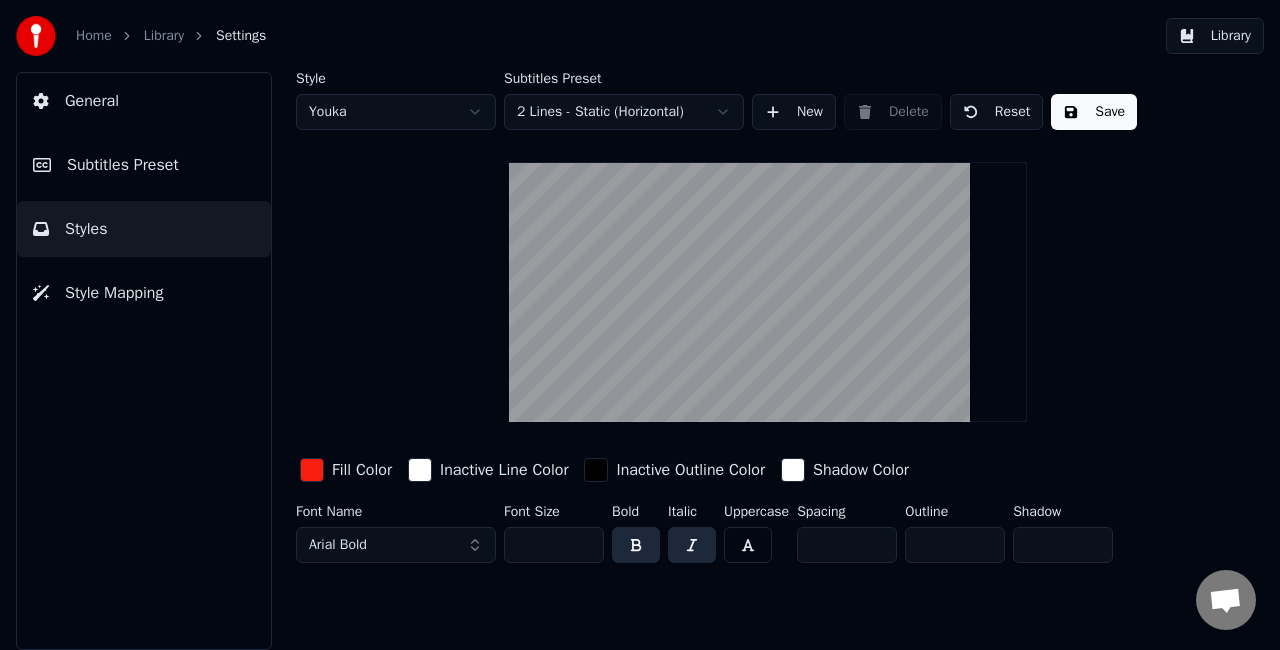 click on "**" at bounding box center [554, 545] 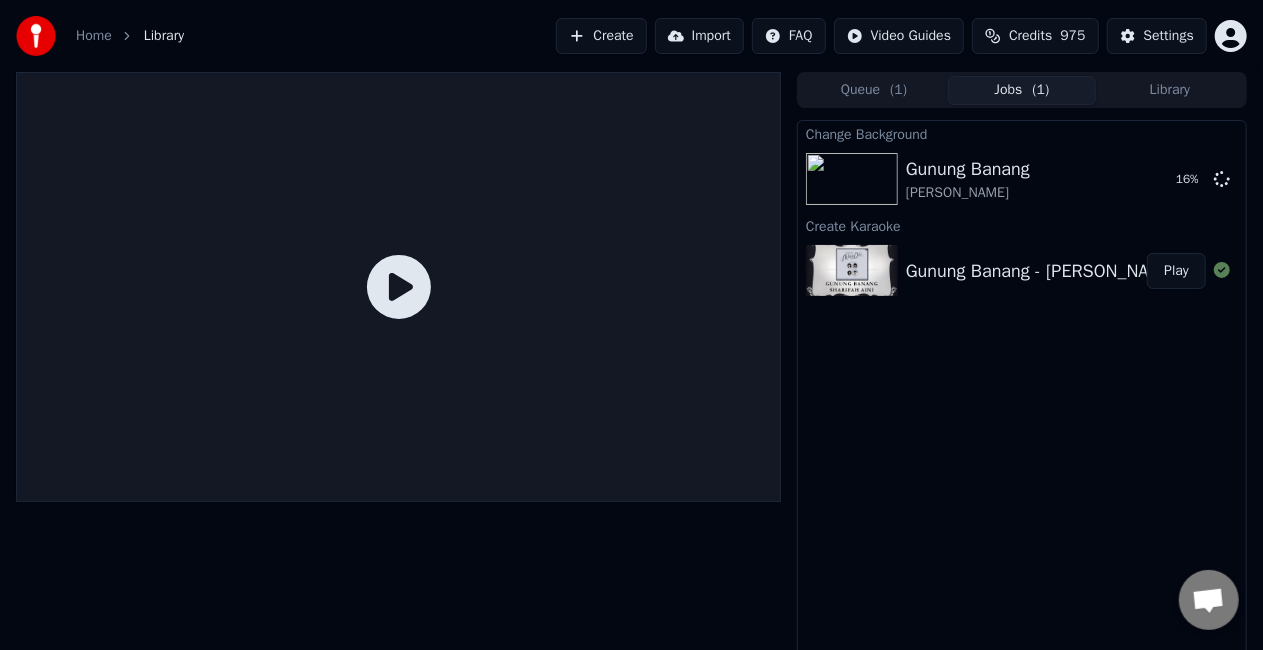 click on "Jobs ( 1 )" at bounding box center [1022, 90] 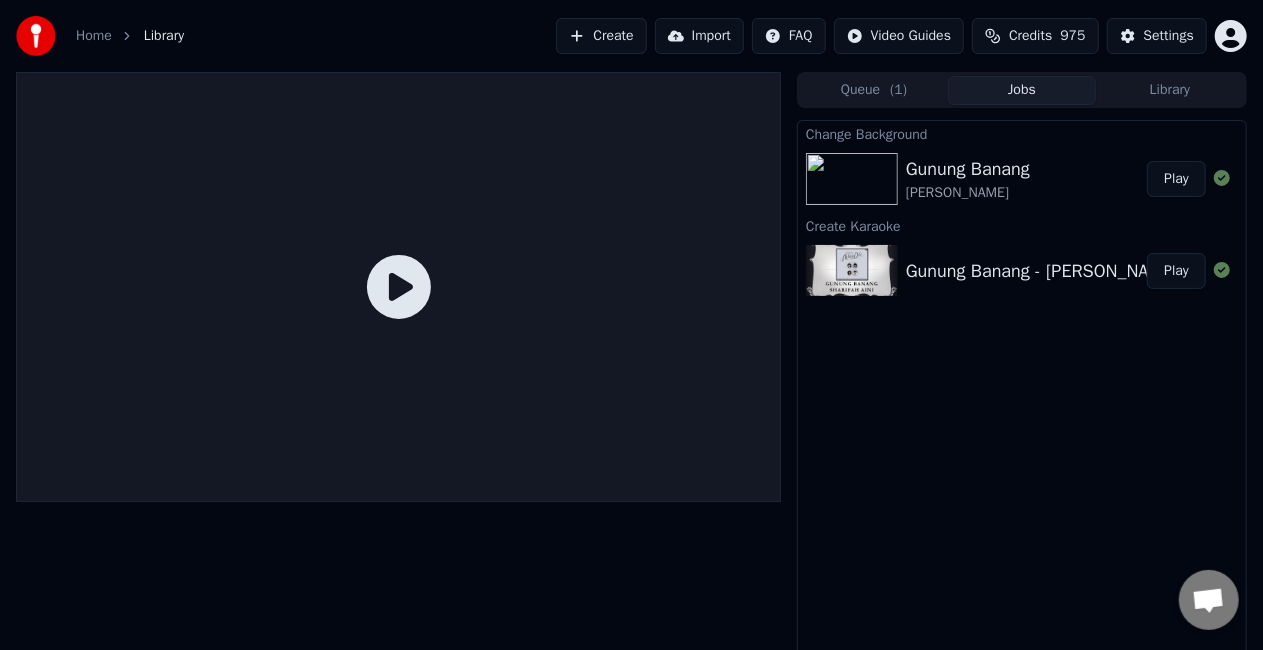 click on "Play" at bounding box center [1176, 179] 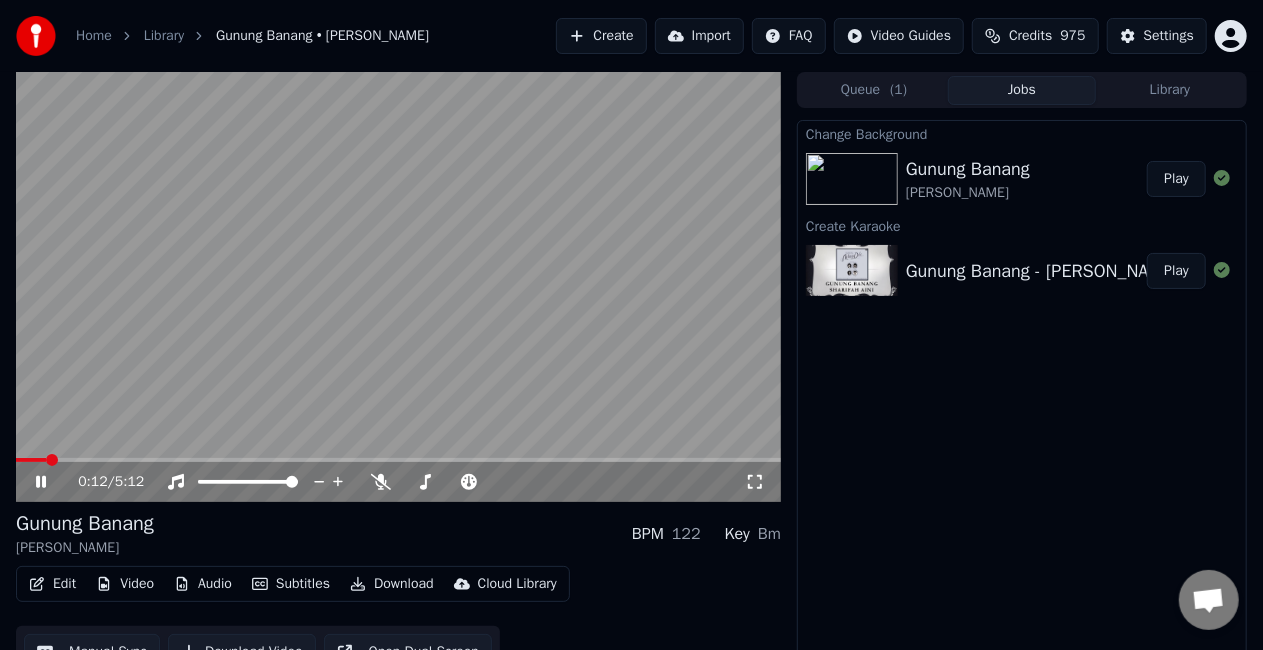 click 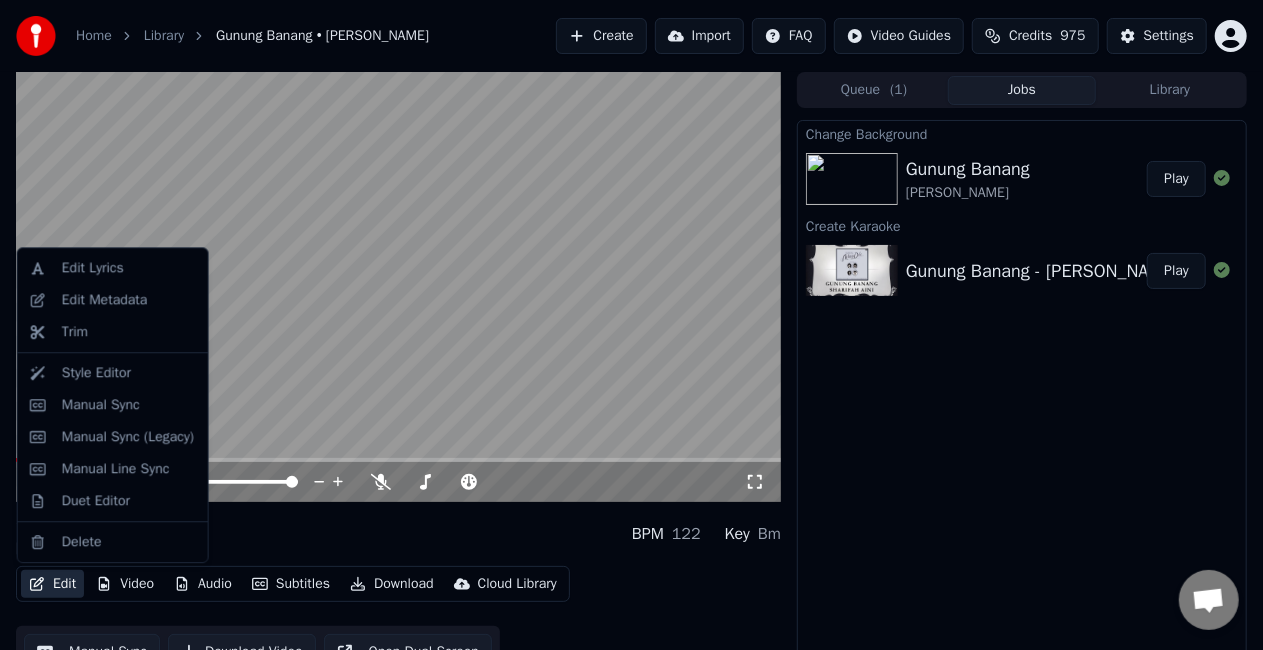 click on "Edit" at bounding box center (52, 584) 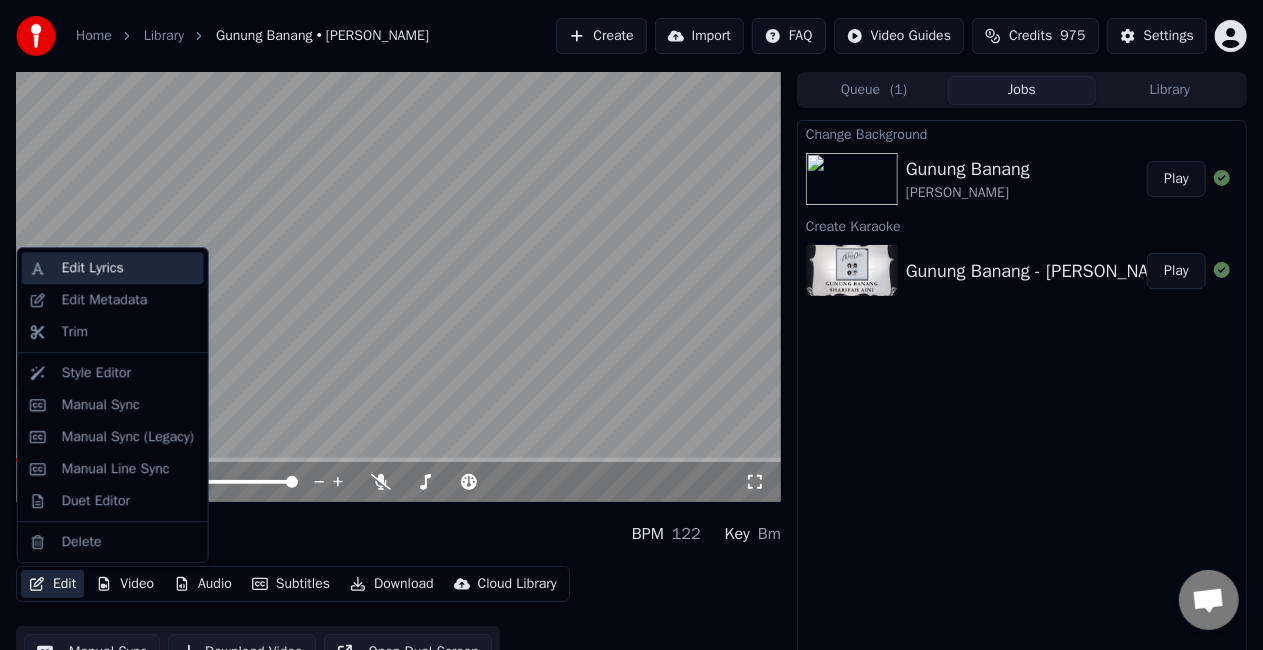 click on "Edit Lyrics" at bounding box center (129, 268) 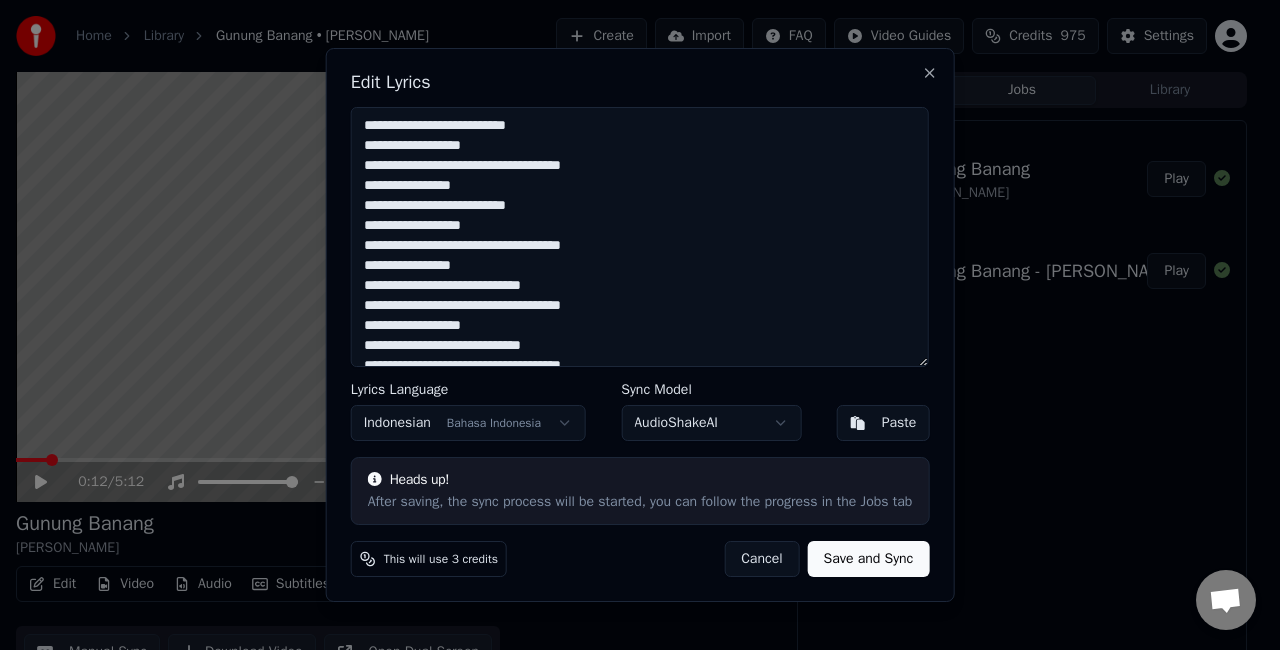 click on "**********" at bounding box center [640, 237] 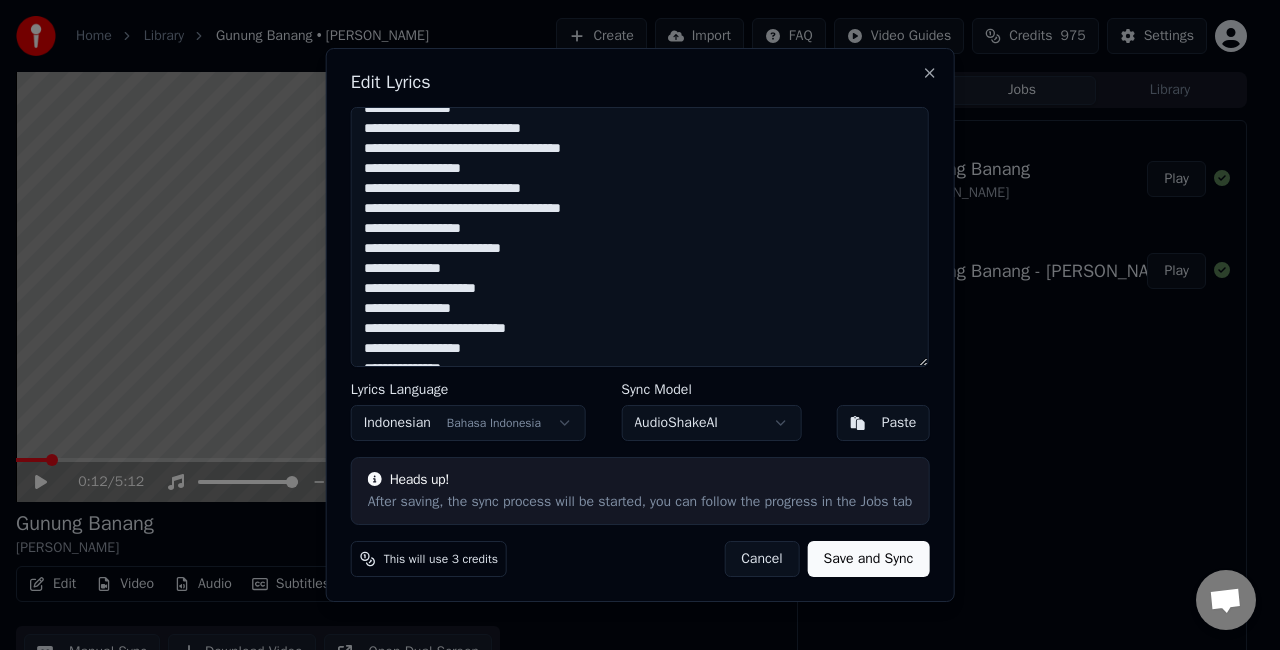 scroll, scrollTop: 162, scrollLeft: 0, axis: vertical 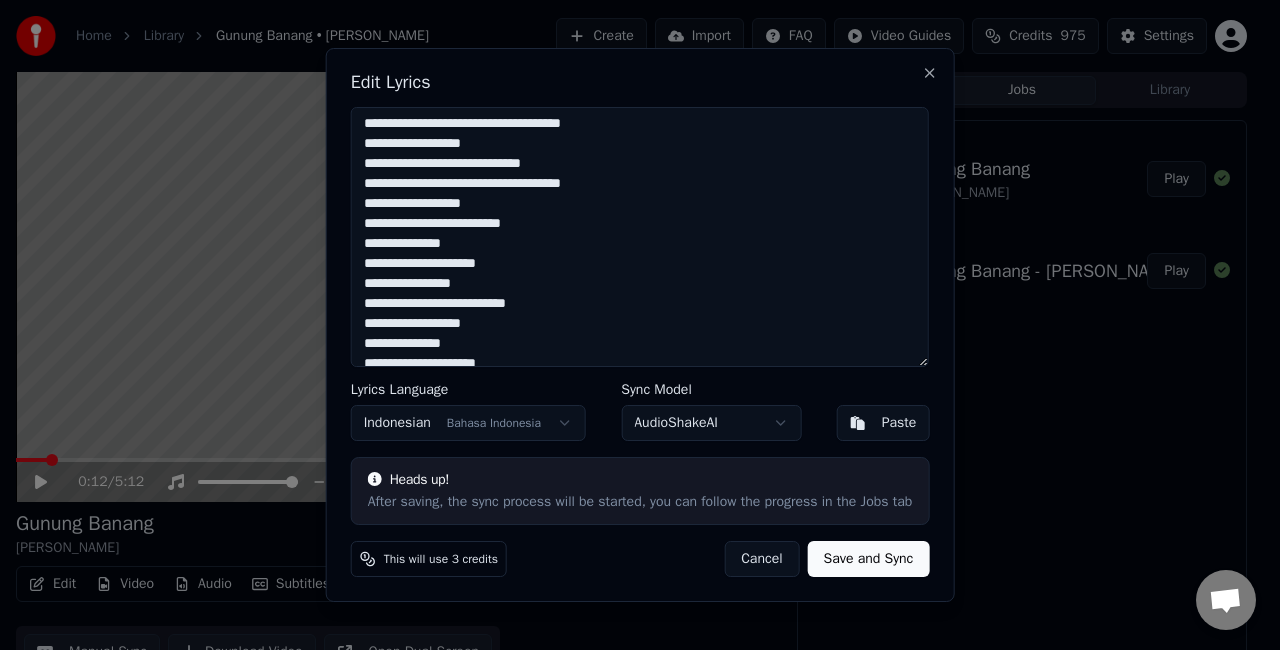 click on "**********" at bounding box center [640, 237] 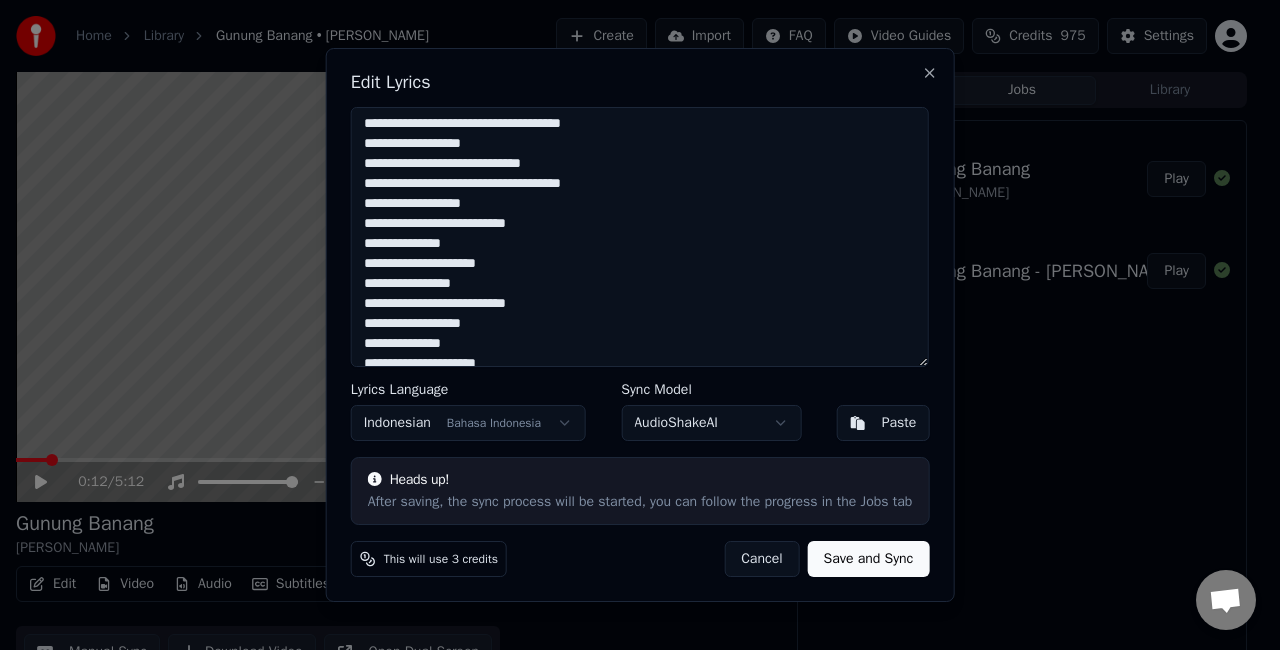 click on "**********" at bounding box center [640, 237] 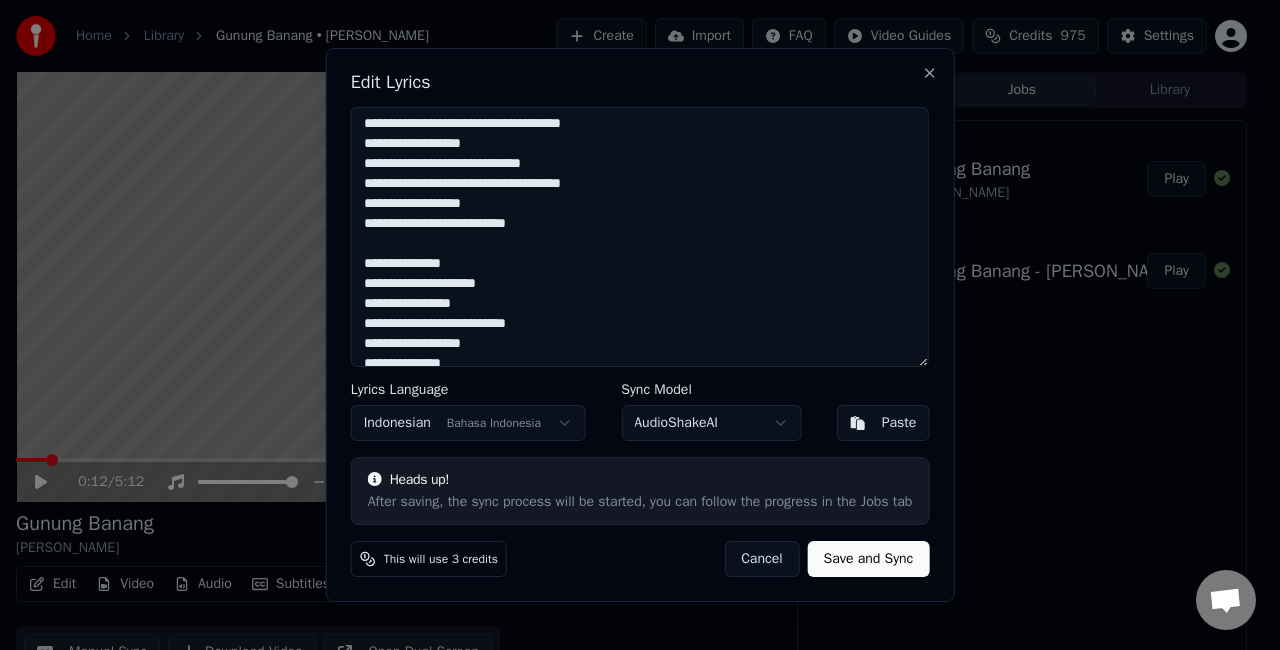 scroll, scrollTop: 307, scrollLeft: 0, axis: vertical 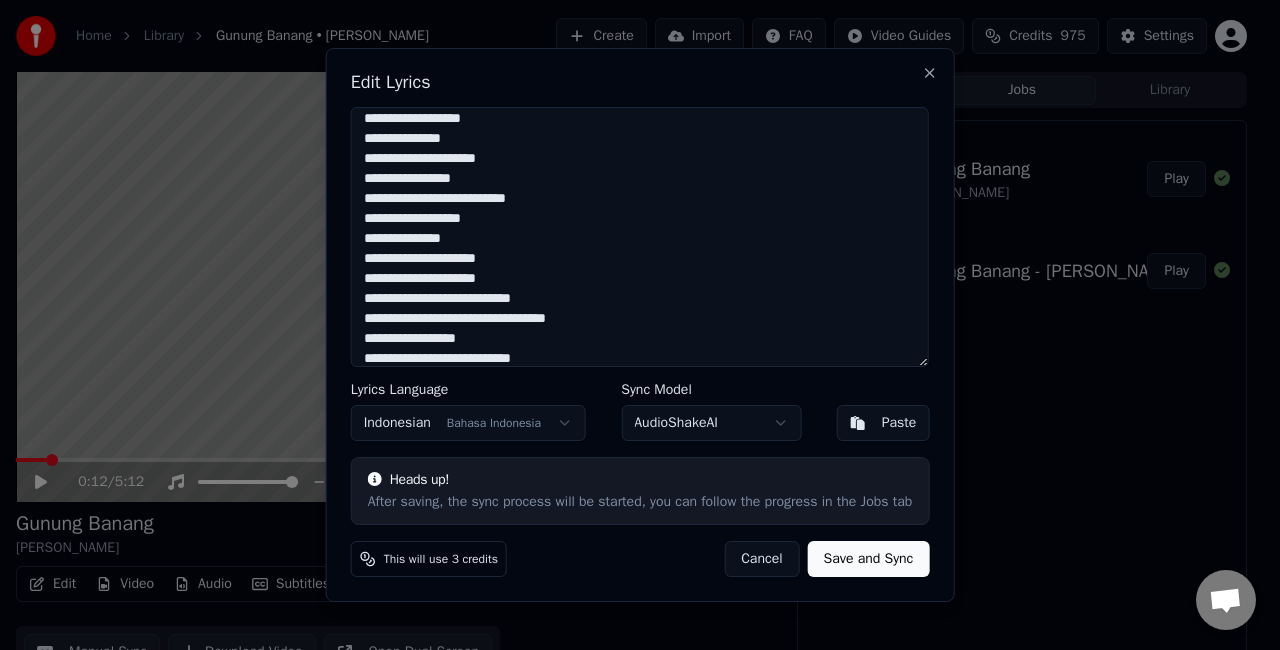 click on "**********" at bounding box center [640, 237] 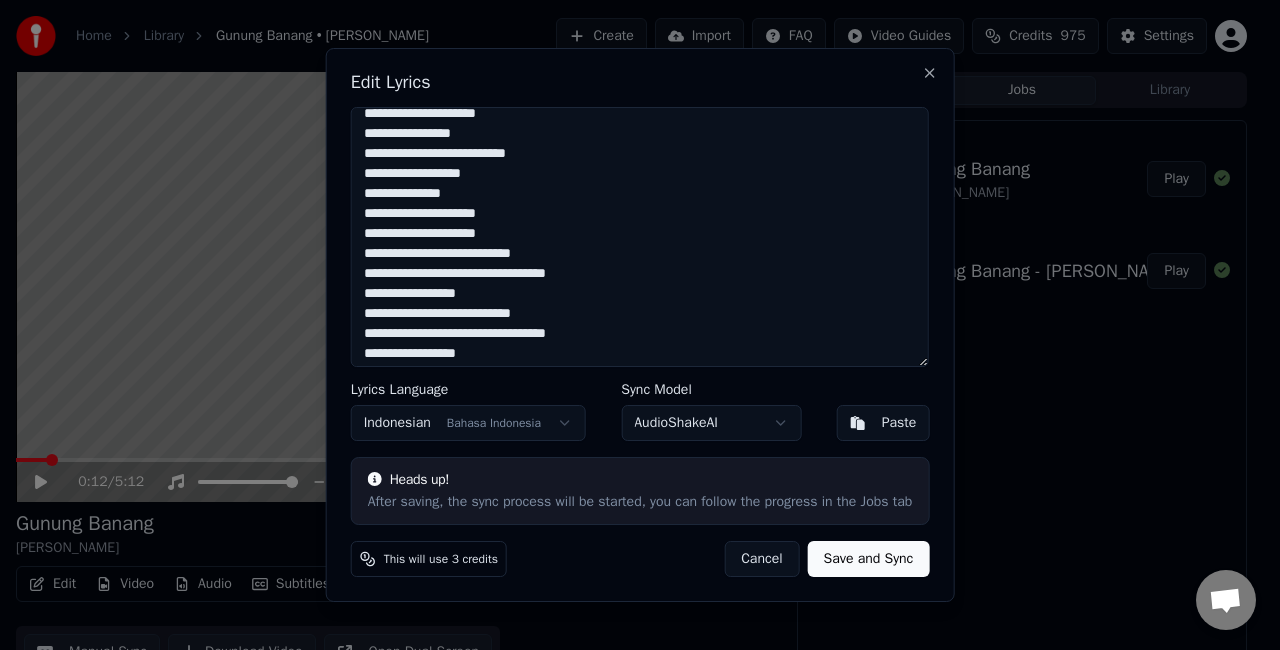 scroll, scrollTop: 356, scrollLeft: 0, axis: vertical 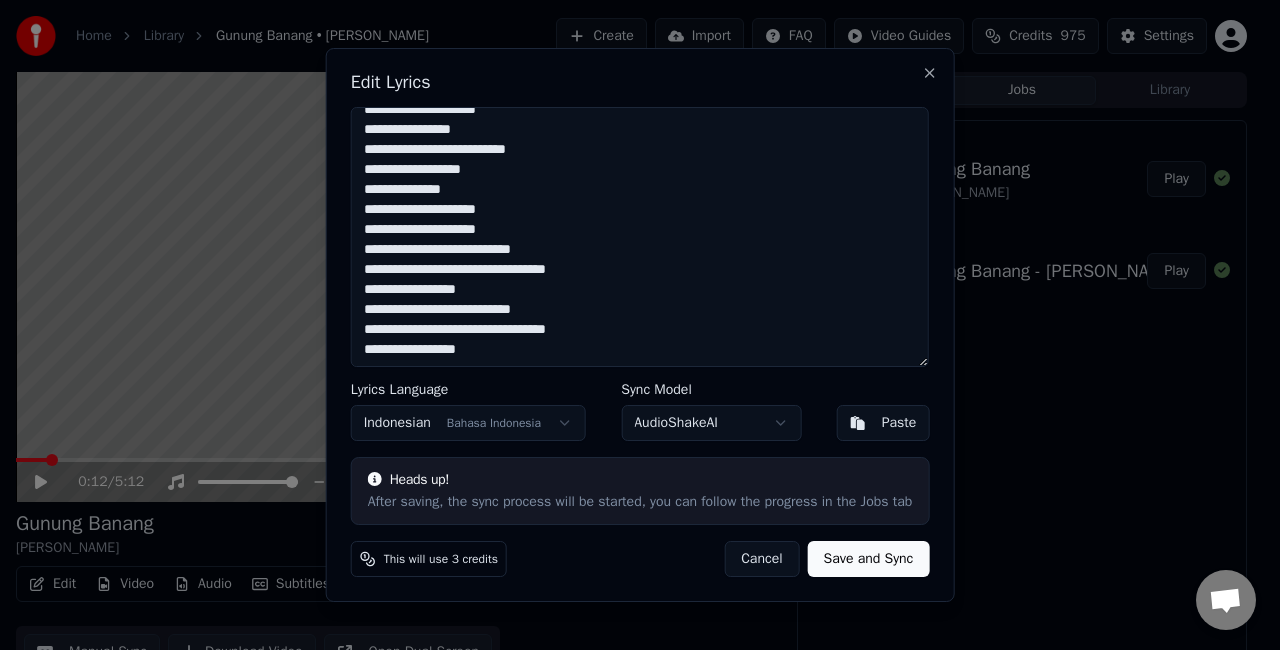 click on "**********" at bounding box center [640, 237] 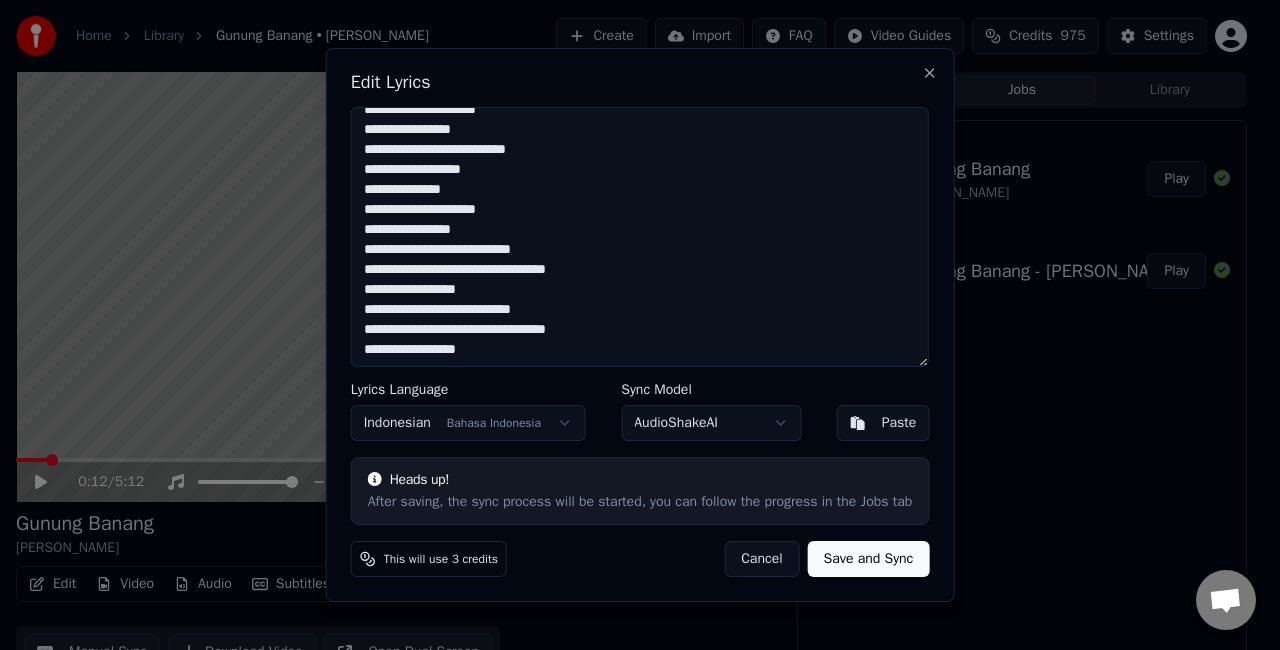 click on "**********" at bounding box center [640, 237] 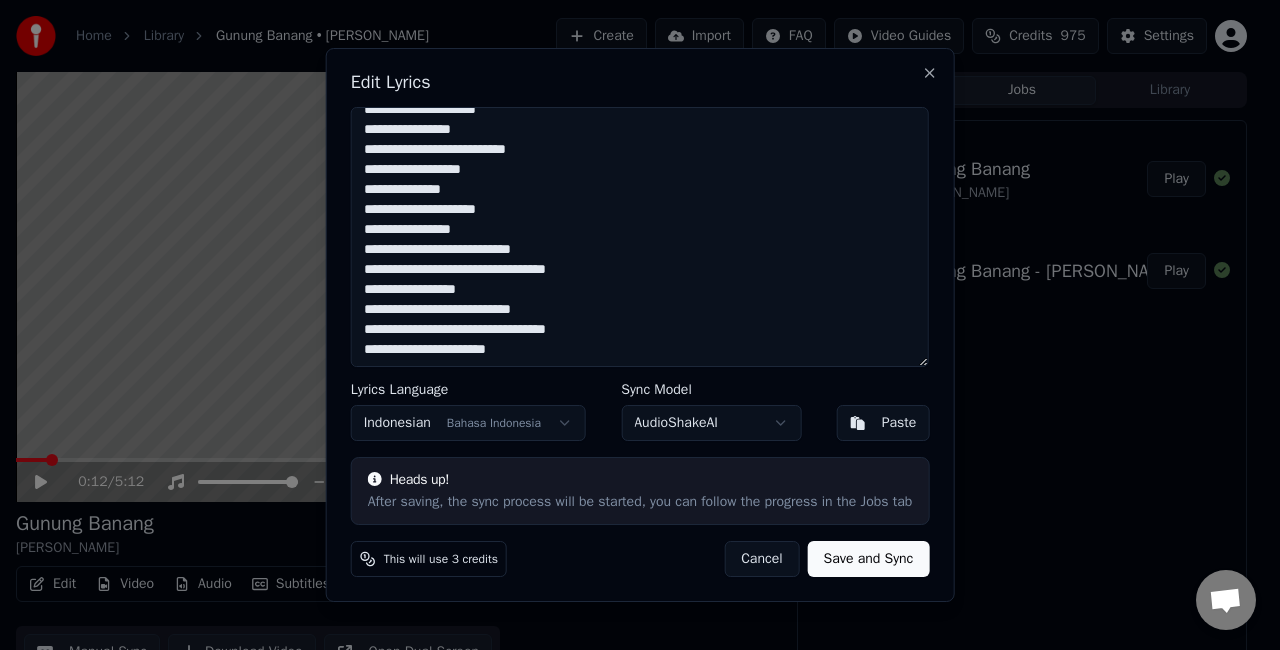 type on "**********" 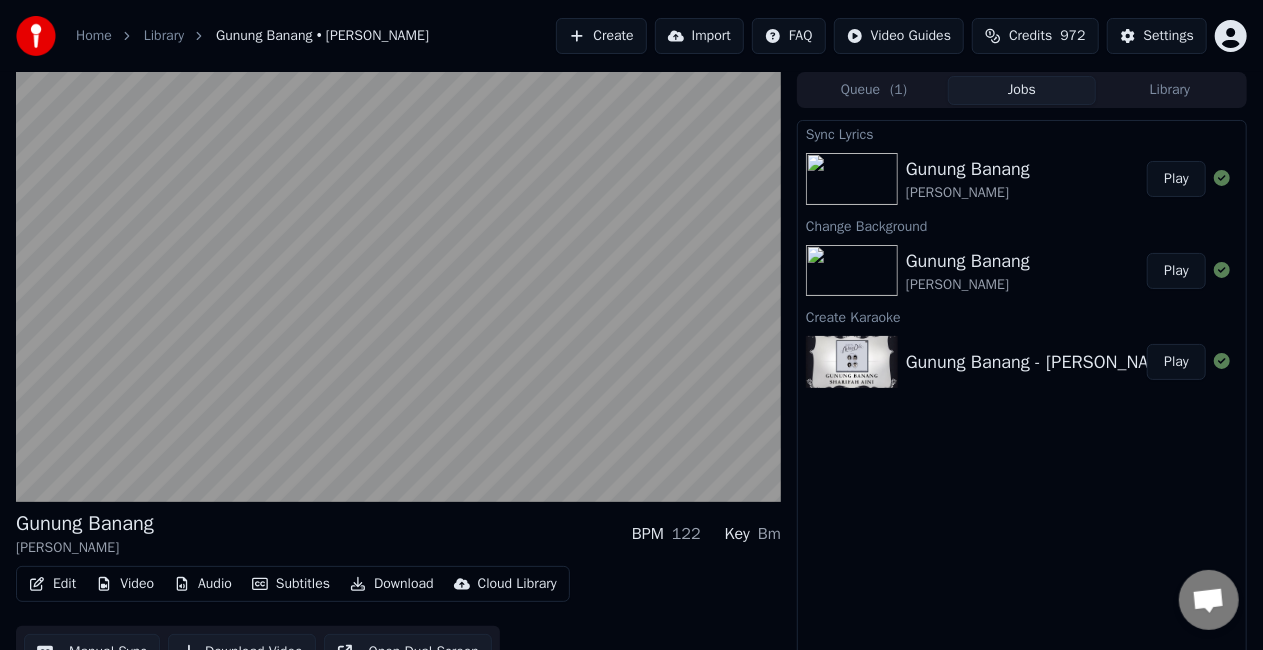 click on "Play" at bounding box center [1176, 179] 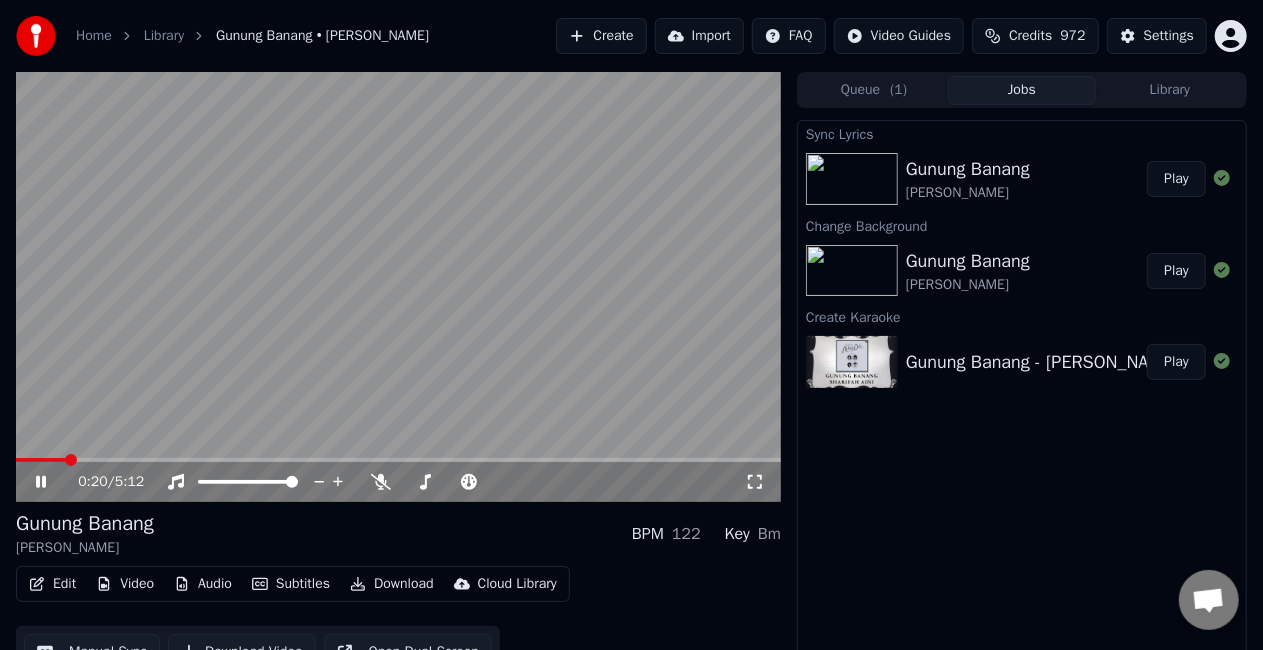 click at bounding box center [398, 287] 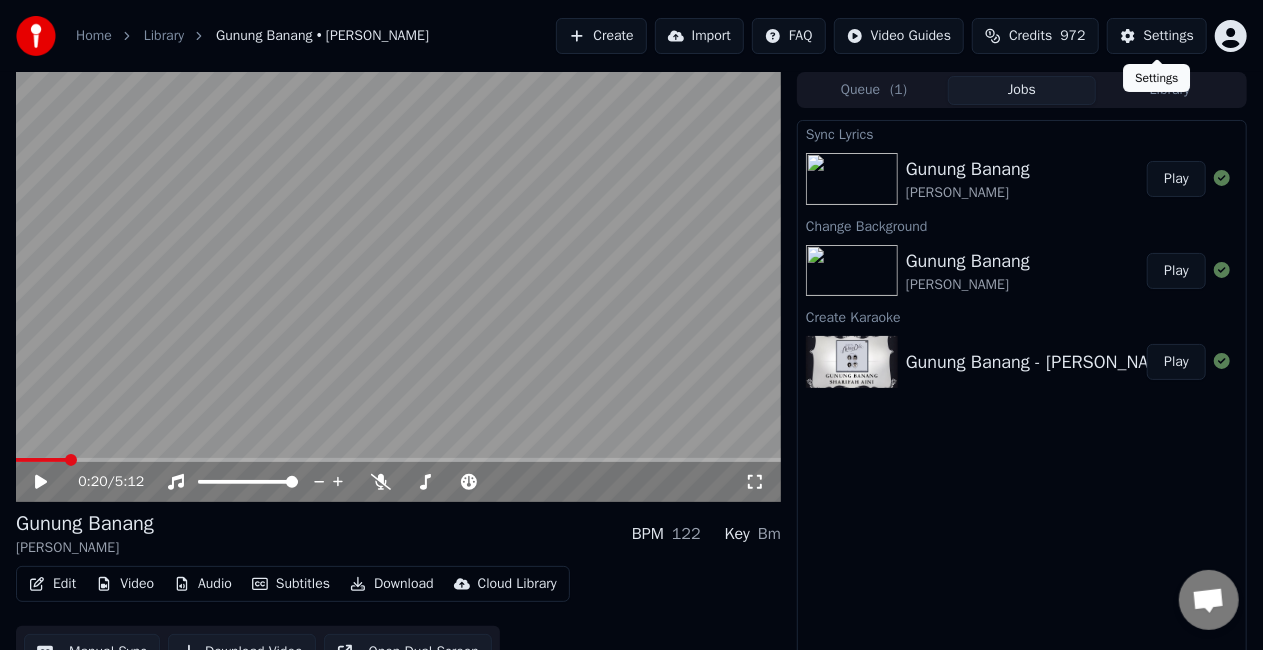 click on "Settings" at bounding box center [1169, 36] 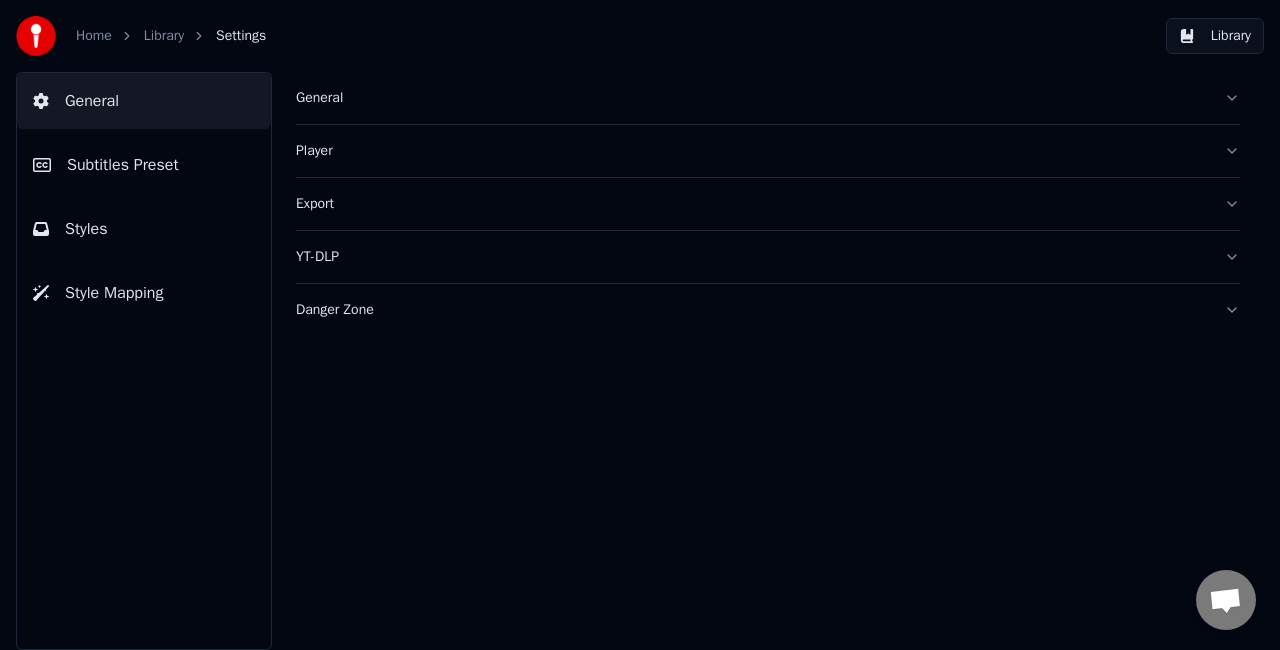 click on "Subtitles Preset" at bounding box center (144, 165) 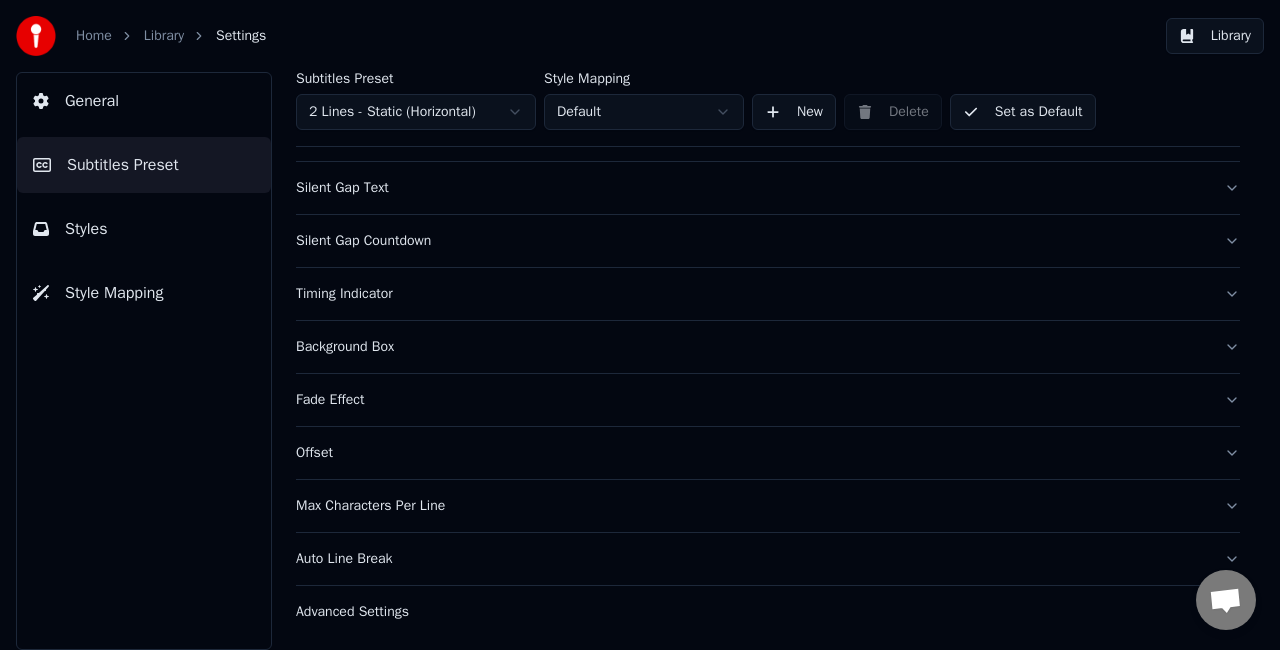 scroll, scrollTop: 0, scrollLeft: 0, axis: both 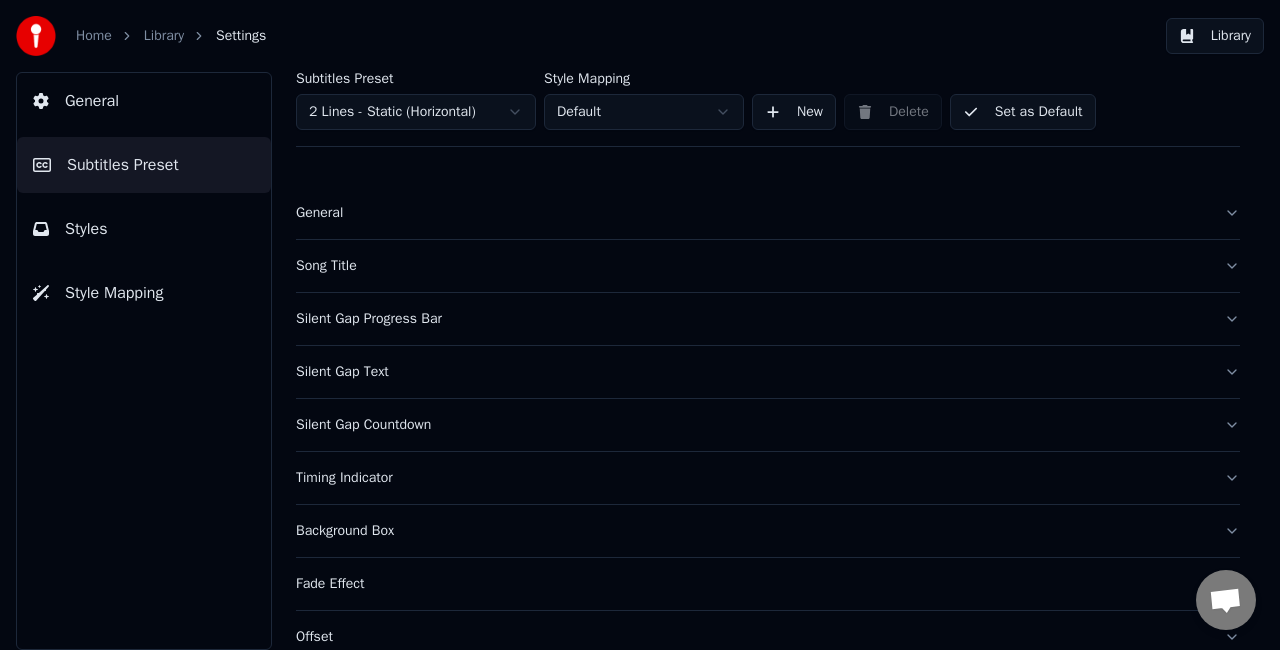 click on "Song Title" at bounding box center (752, 266) 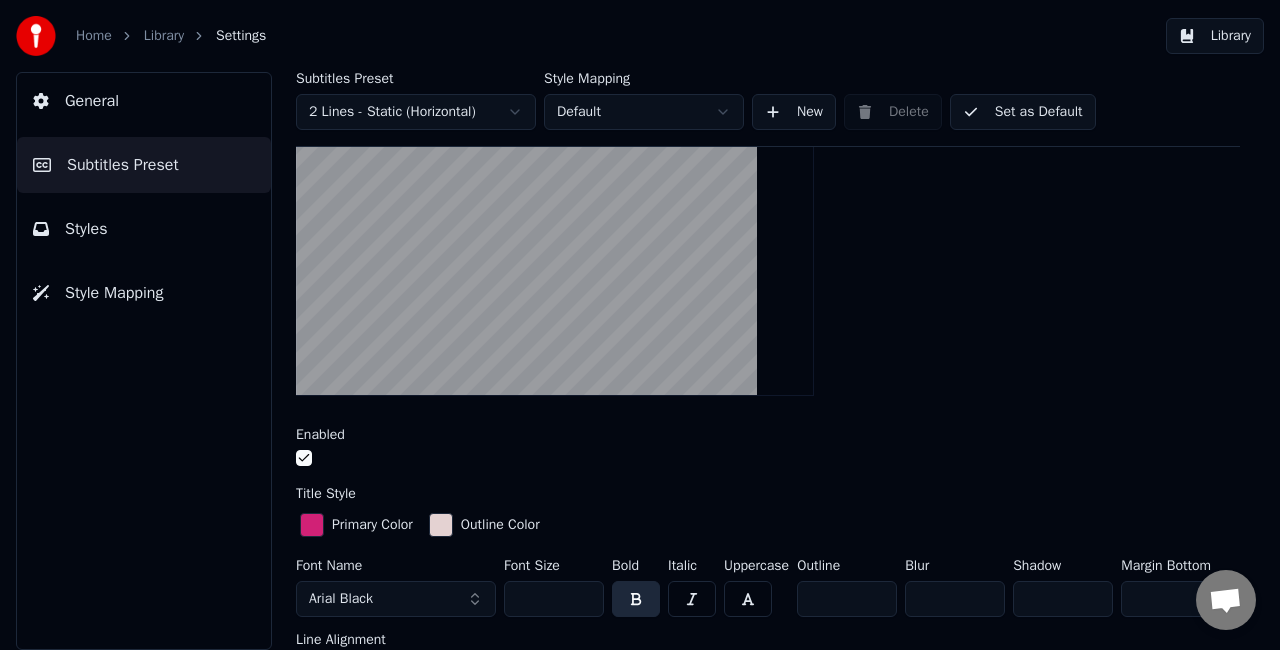 scroll, scrollTop: 300, scrollLeft: 0, axis: vertical 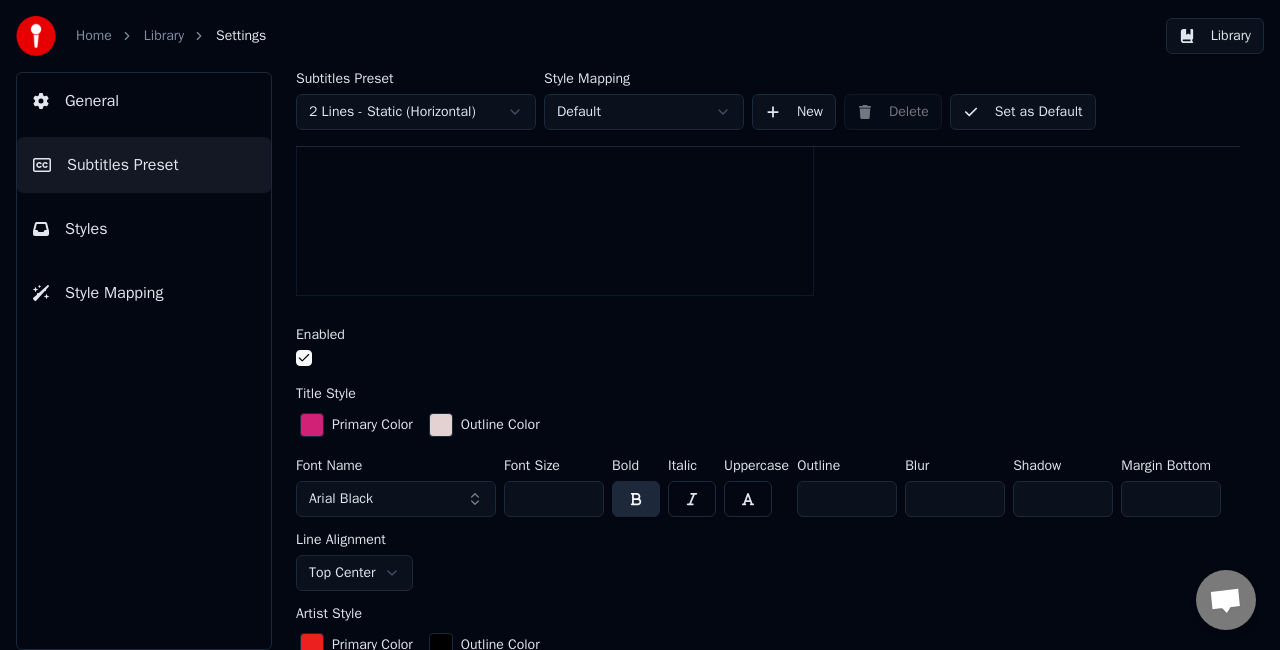 click on "**" at bounding box center [554, 499] 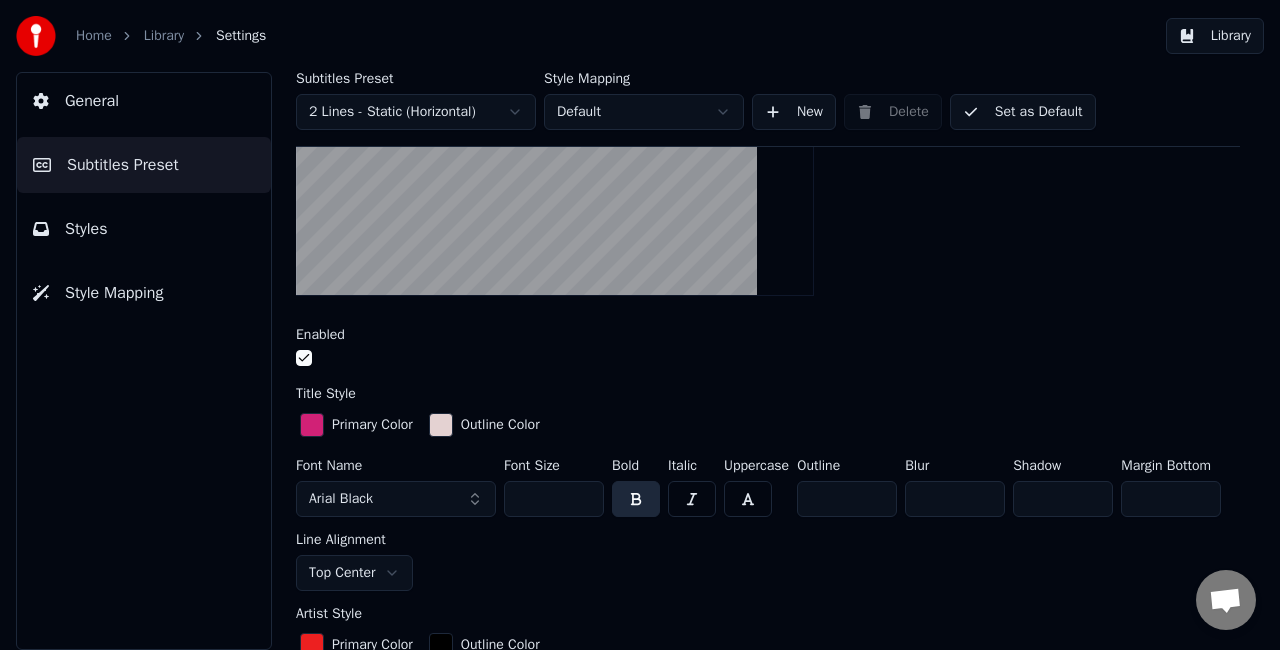 click on "**" at bounding box center [554, 499] 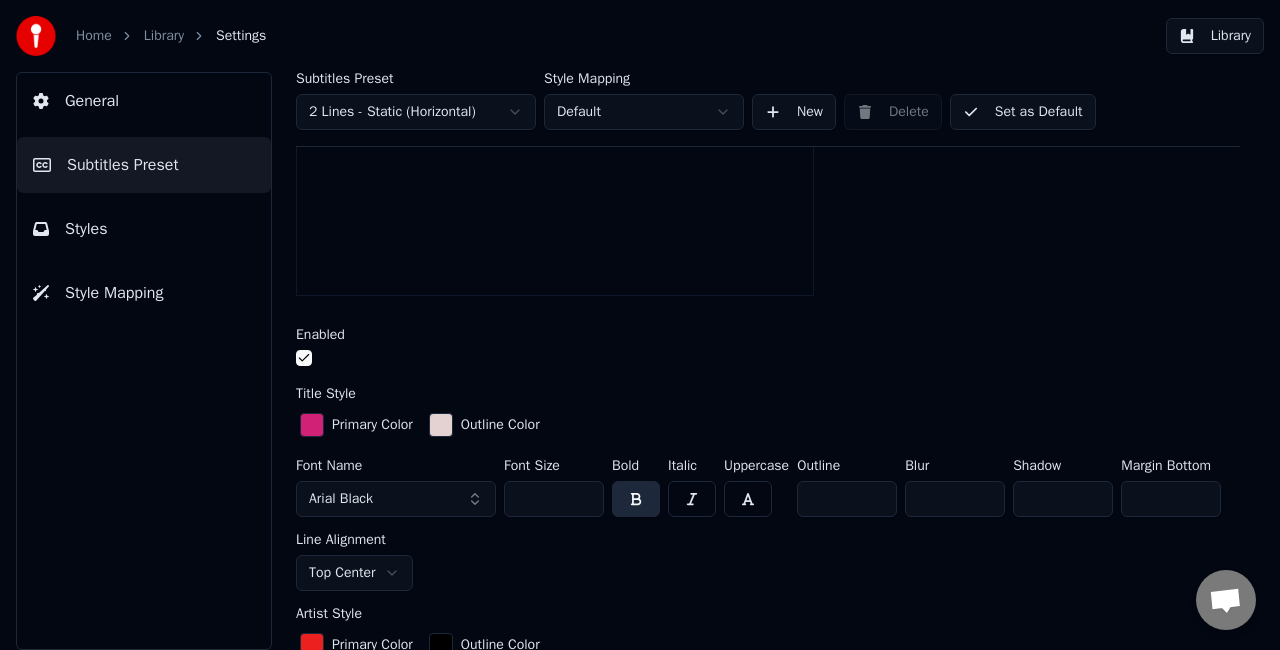 click on "**" at bounding box center [554, 499] 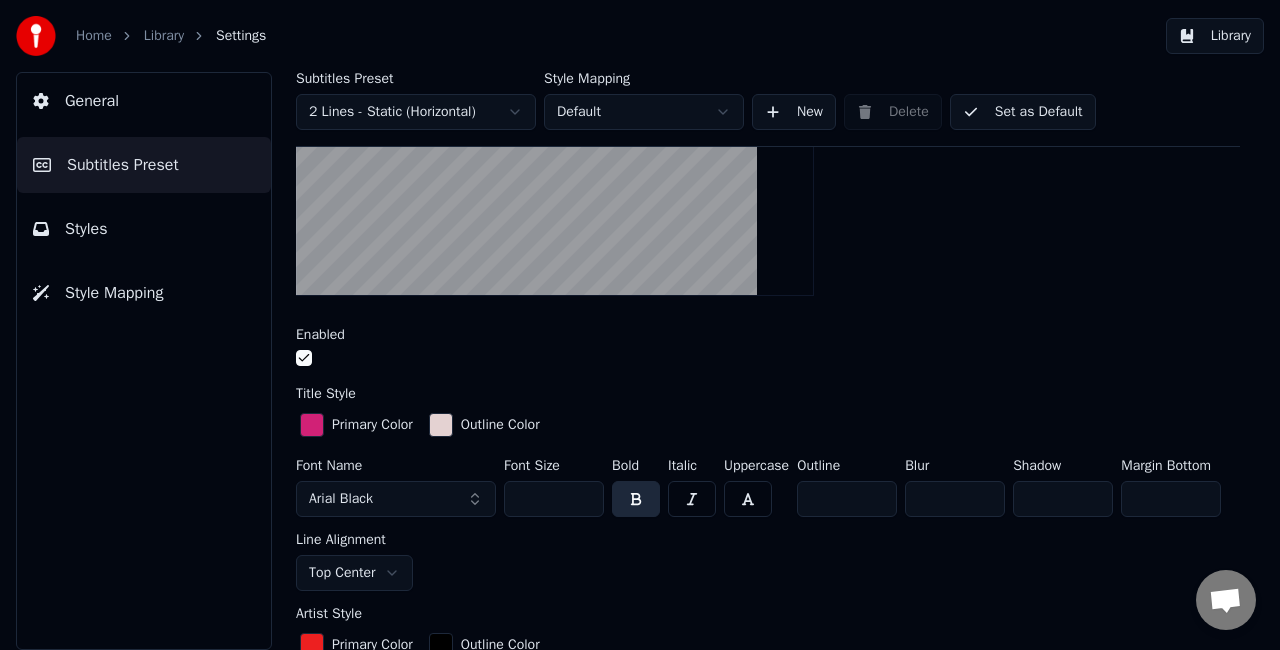 click on "**" at bounding box center [554, 499] 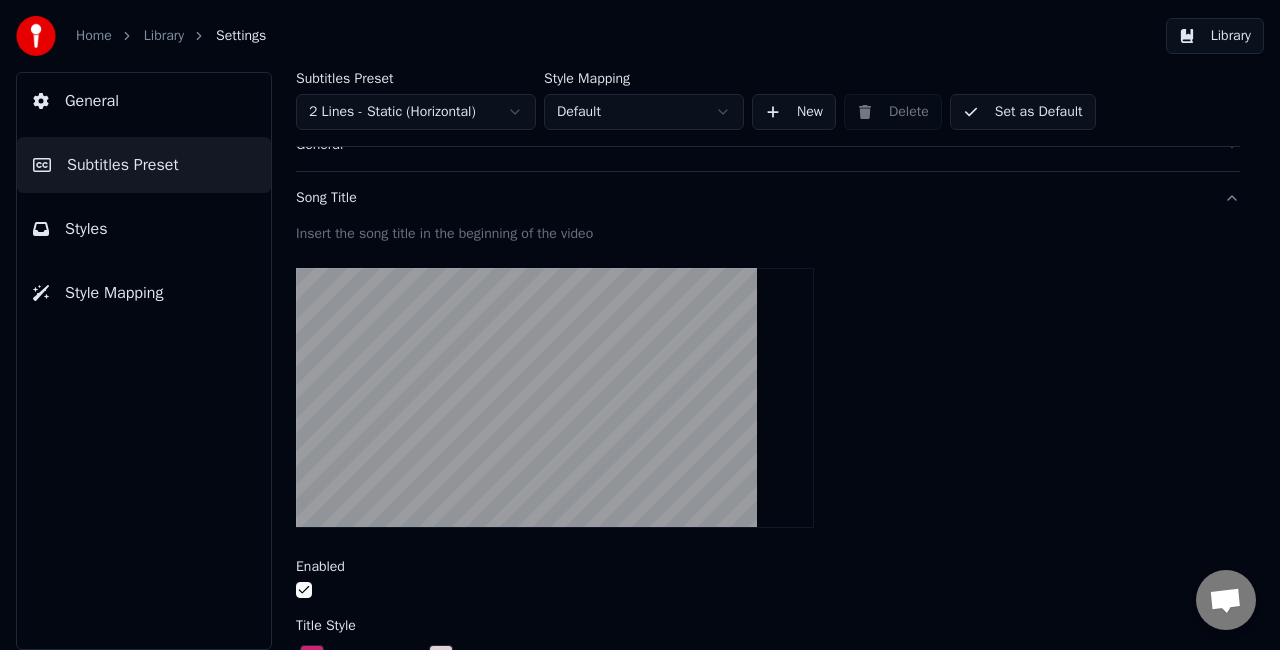 scroll, scrollTop: 0, scrollLeft: 0, axis: both 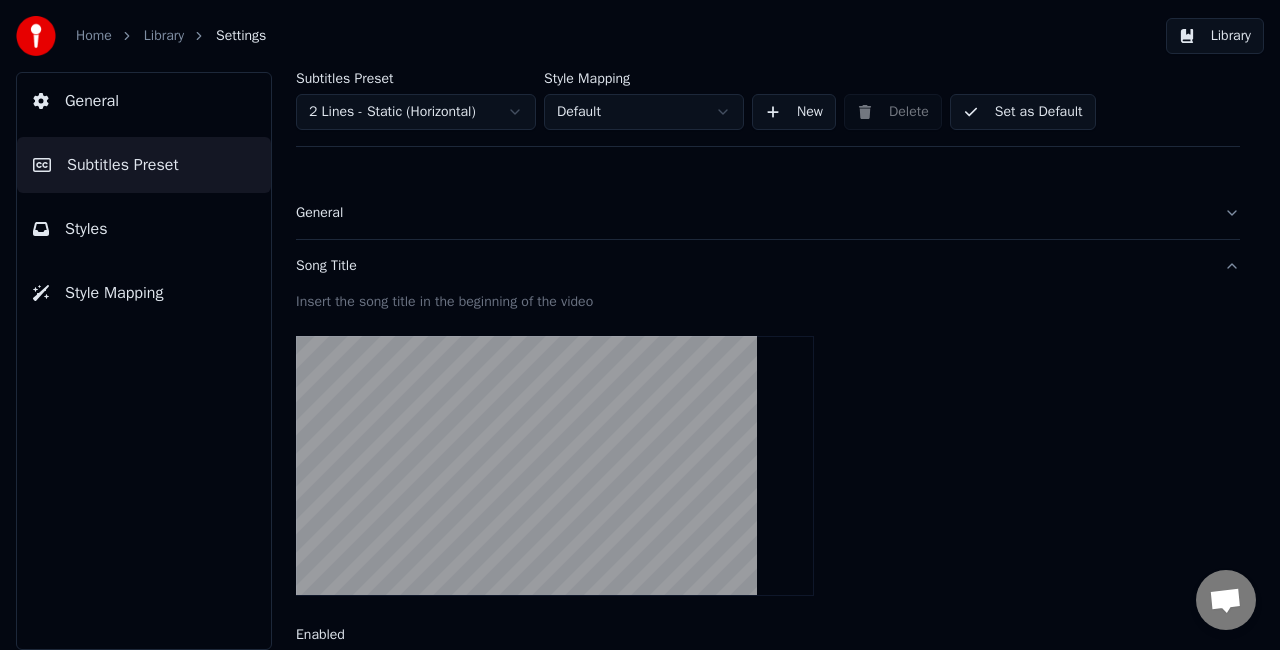 click on "Library" at bounding box center [1215, 36] 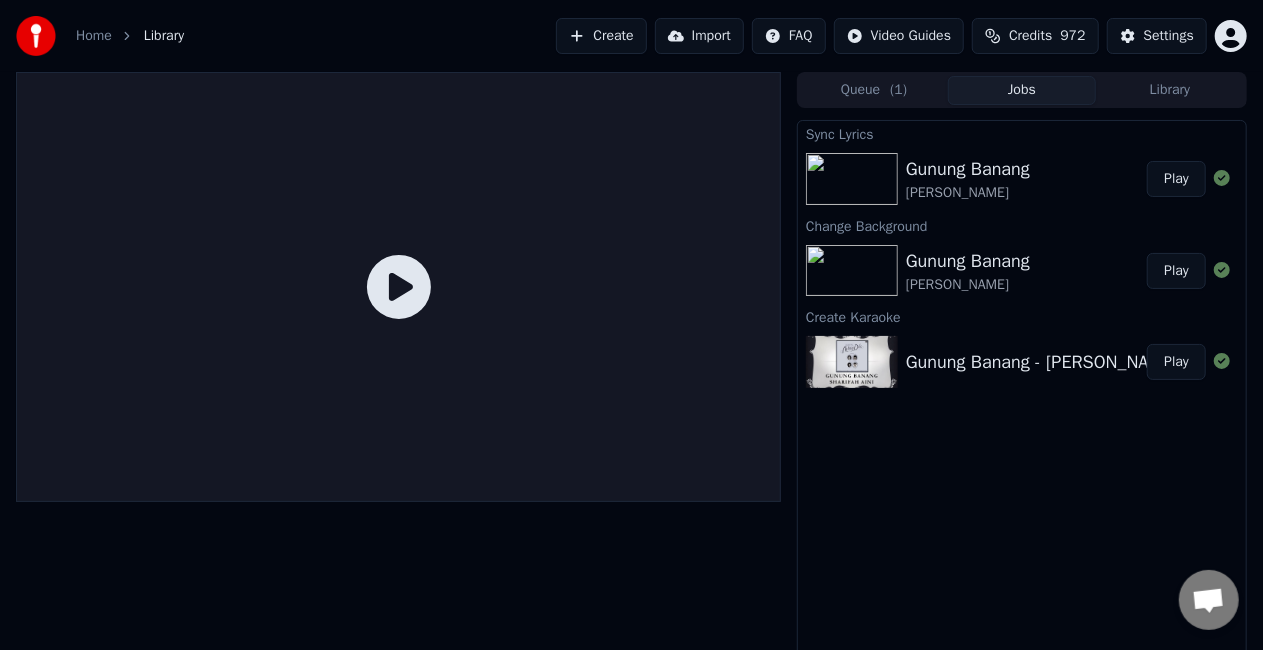 click on "Jobs" at bounding box center (1022, 90) 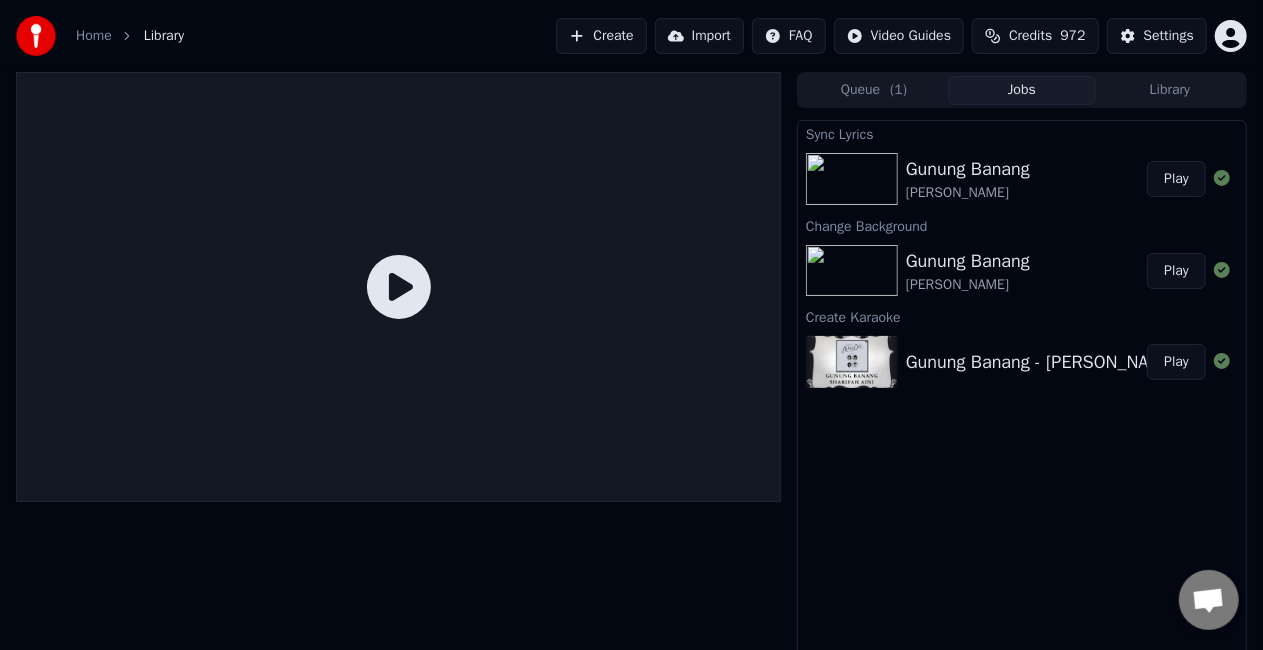 click on "Play" at bounding box center [1176, 179] 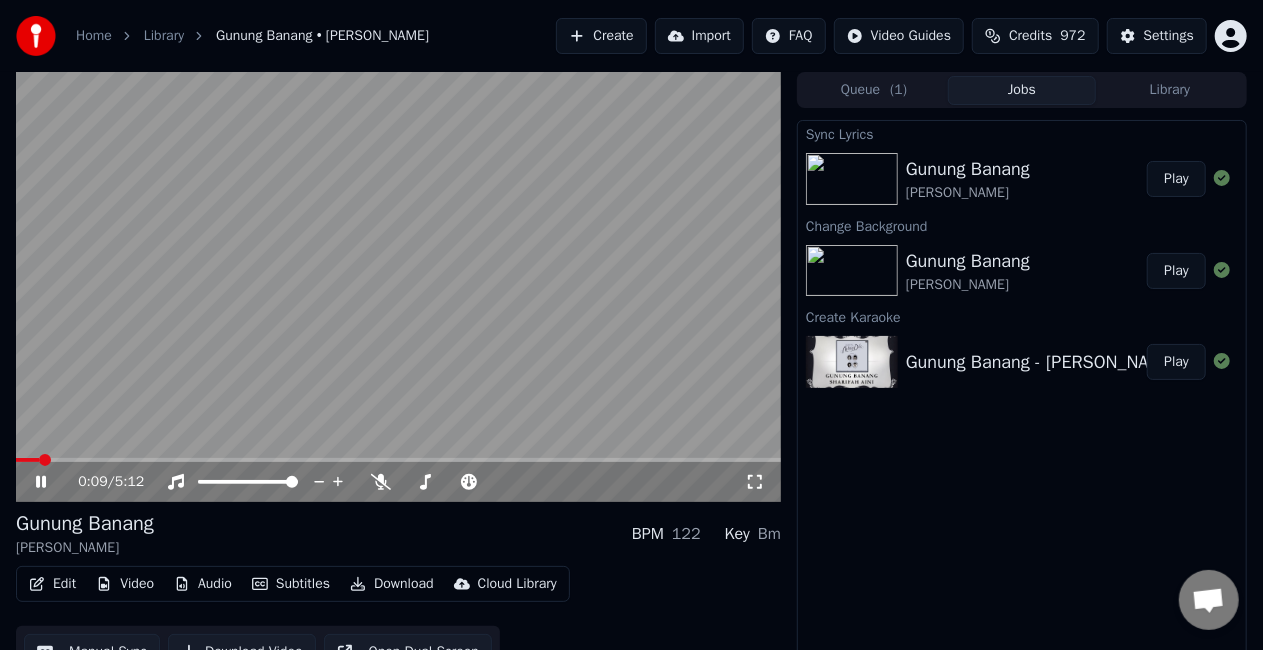 click at bounding box center (398, 287) 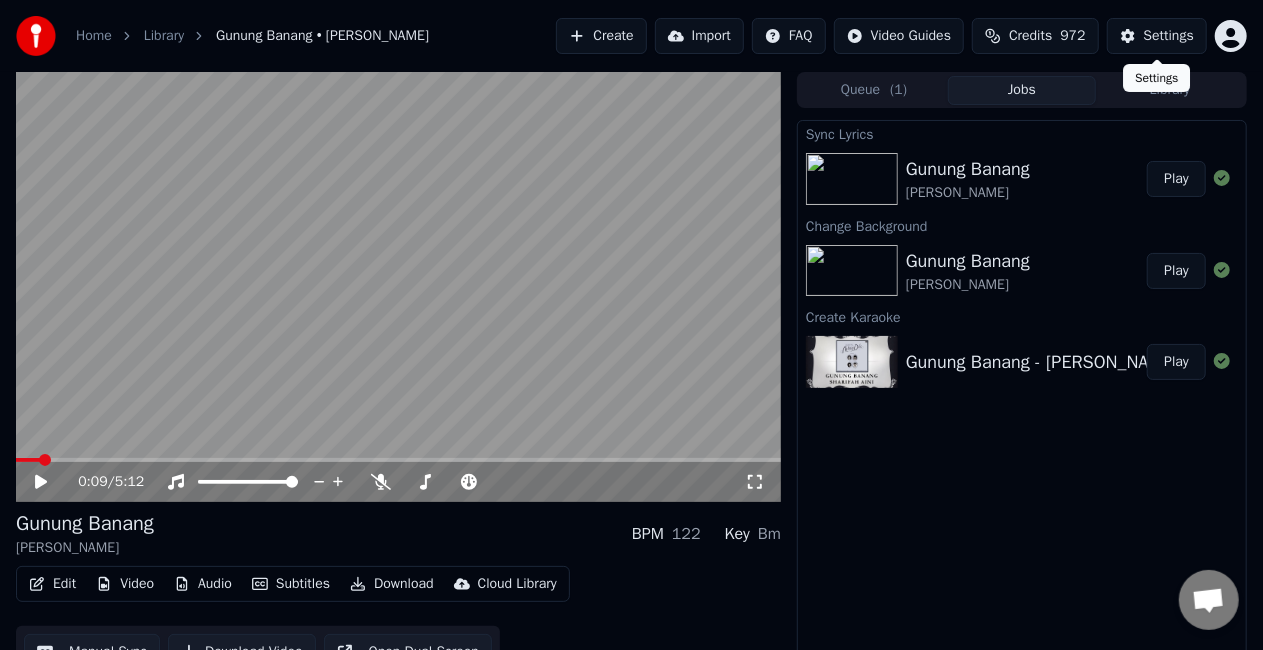 click on "Settings" at bounding box center (1169, 36) 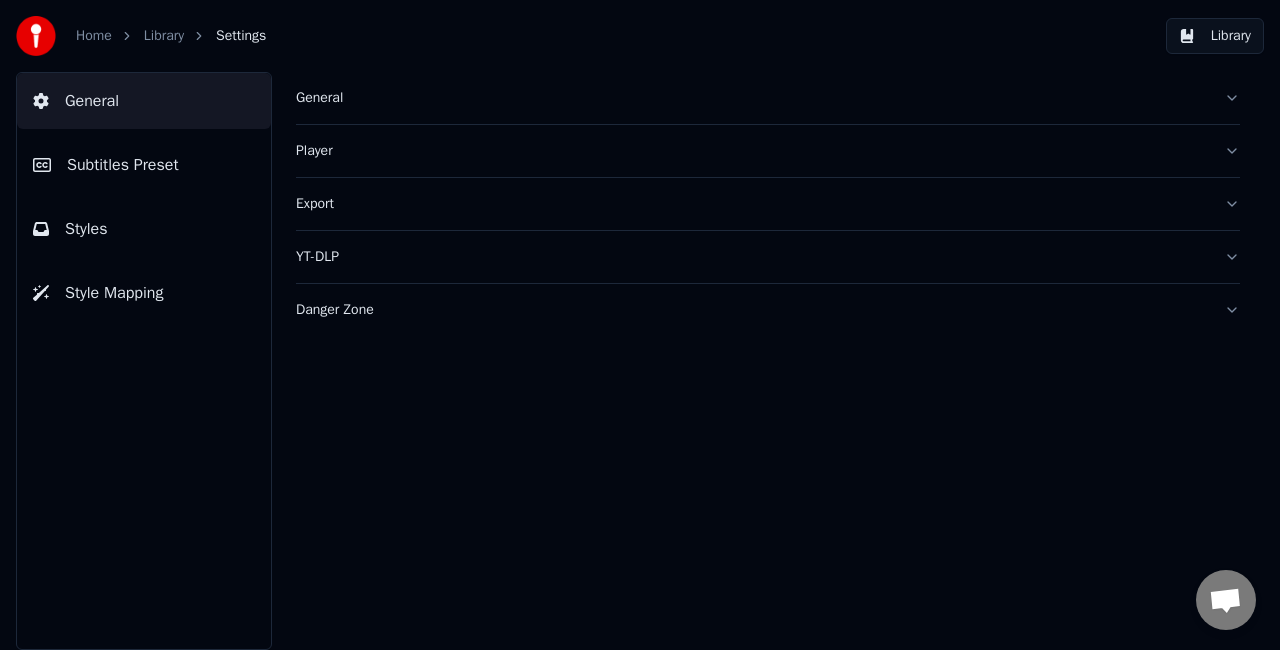 click on "Subtitles Preset" at bounding box center (123, 165) 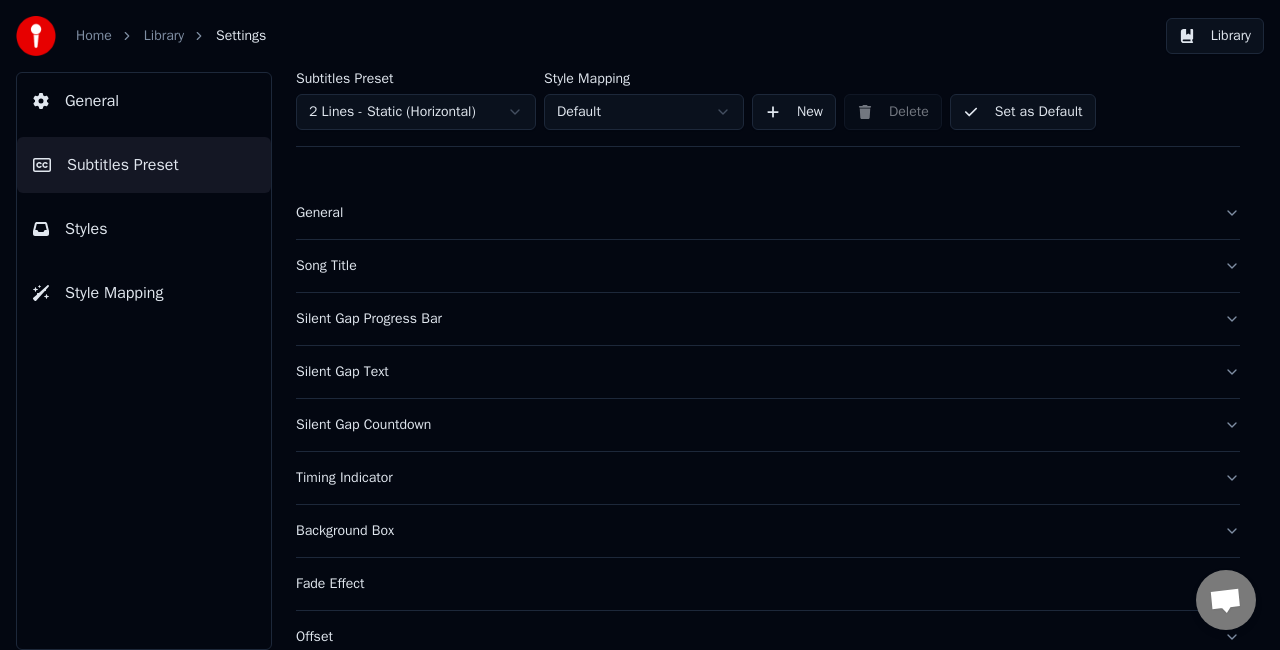 click on "Song Title" at bounding box center [752, 266] 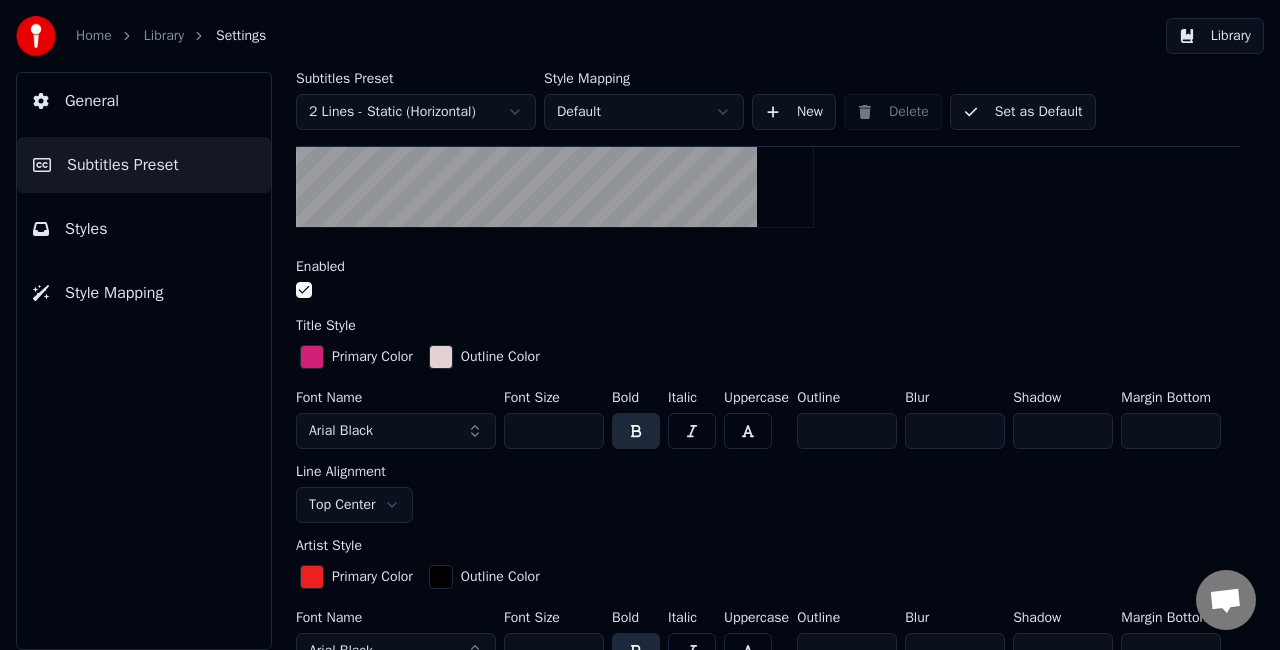 scroll, scrollTop: 400, scrollLeft: 0, axis: vertical 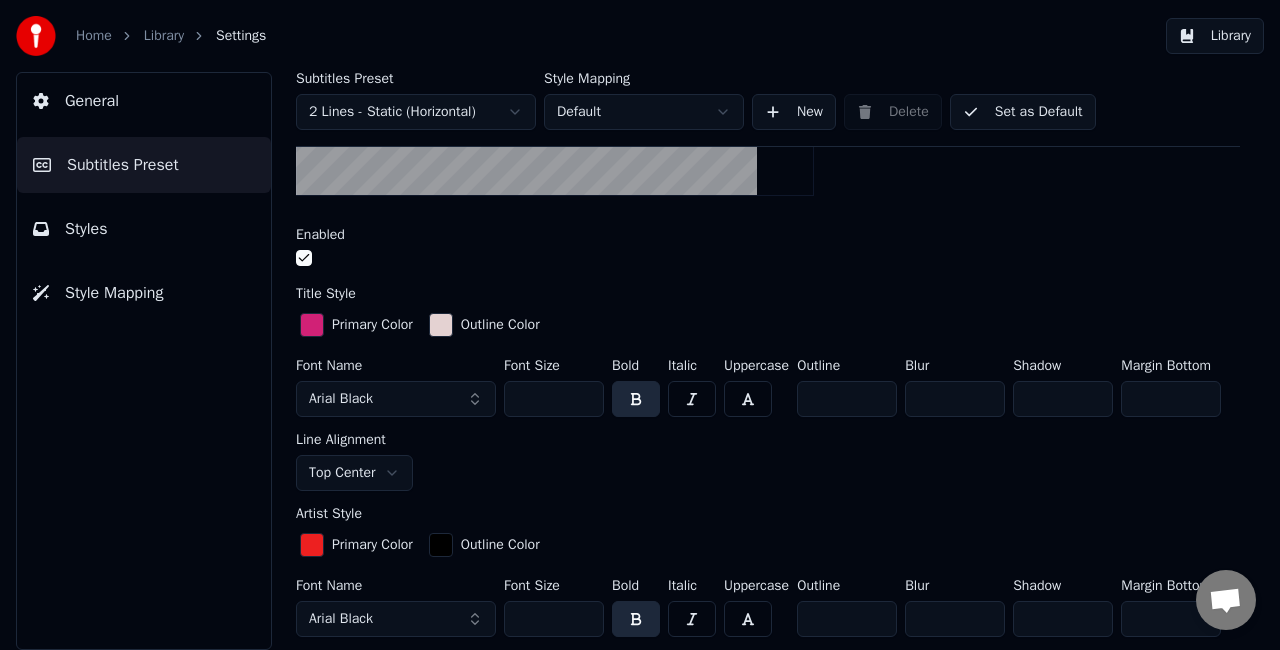 click on "**" at bounding box center [847, 399] 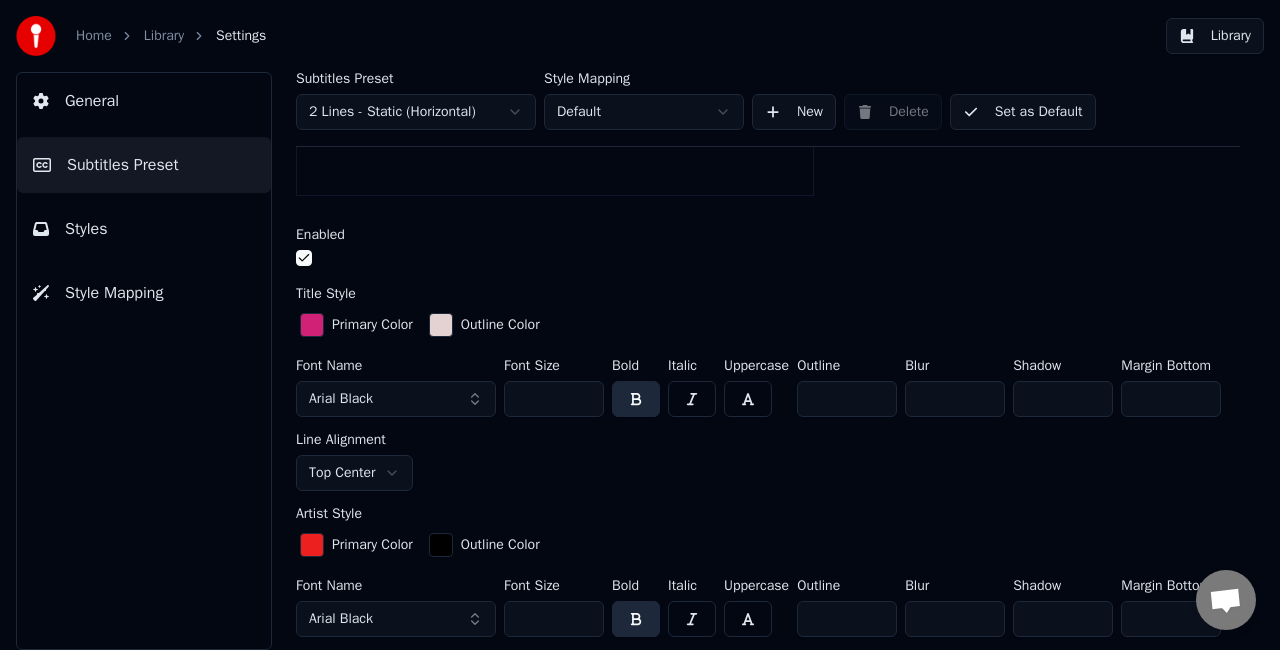 click on "**" at bounding box center (847, 399) 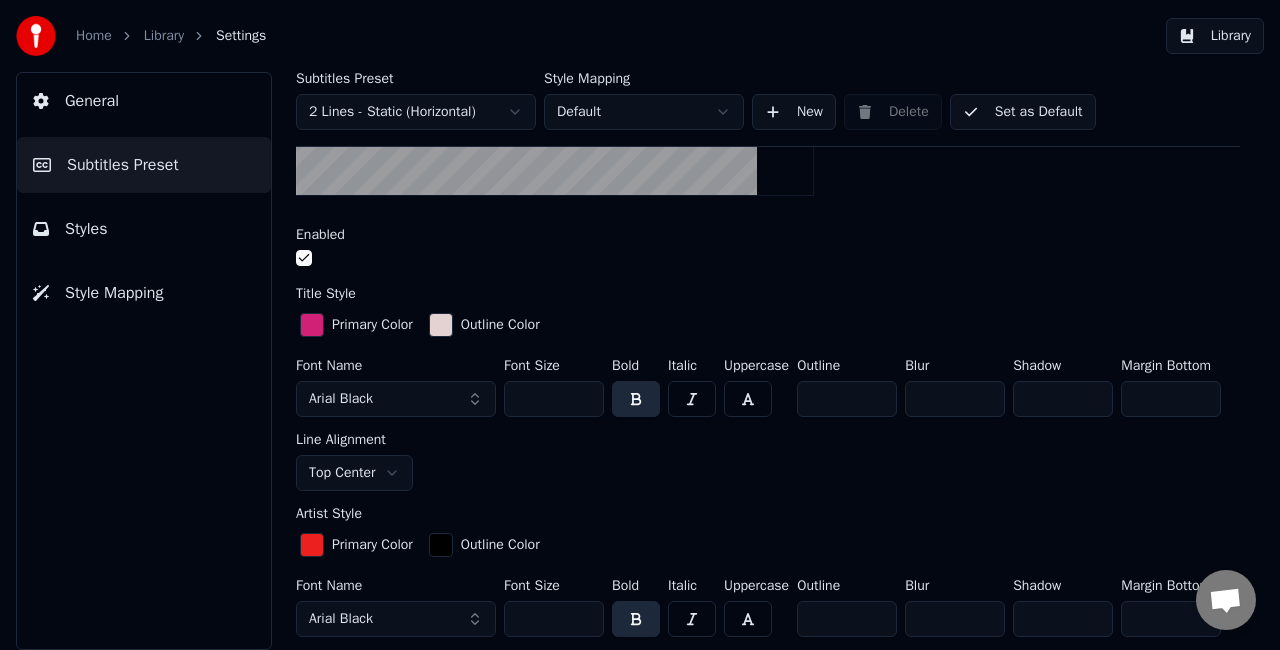 type on "**" 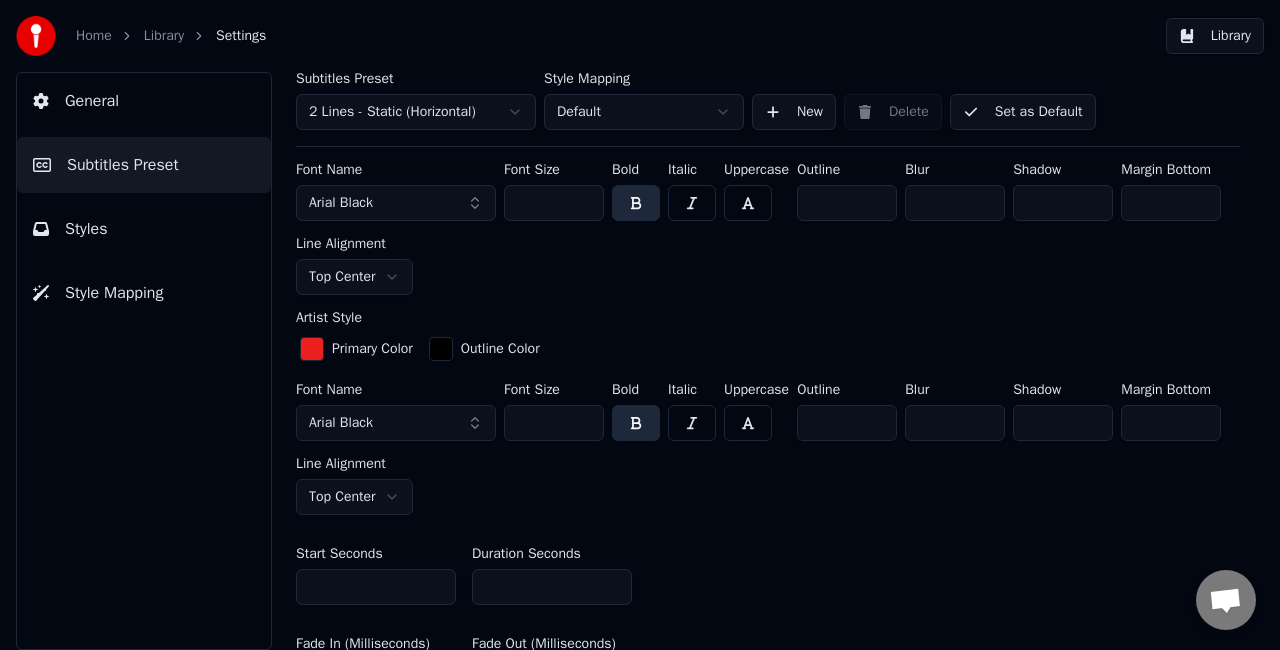 scroll, scrollTop: 600, scrollLeft: 0, axis: vertical 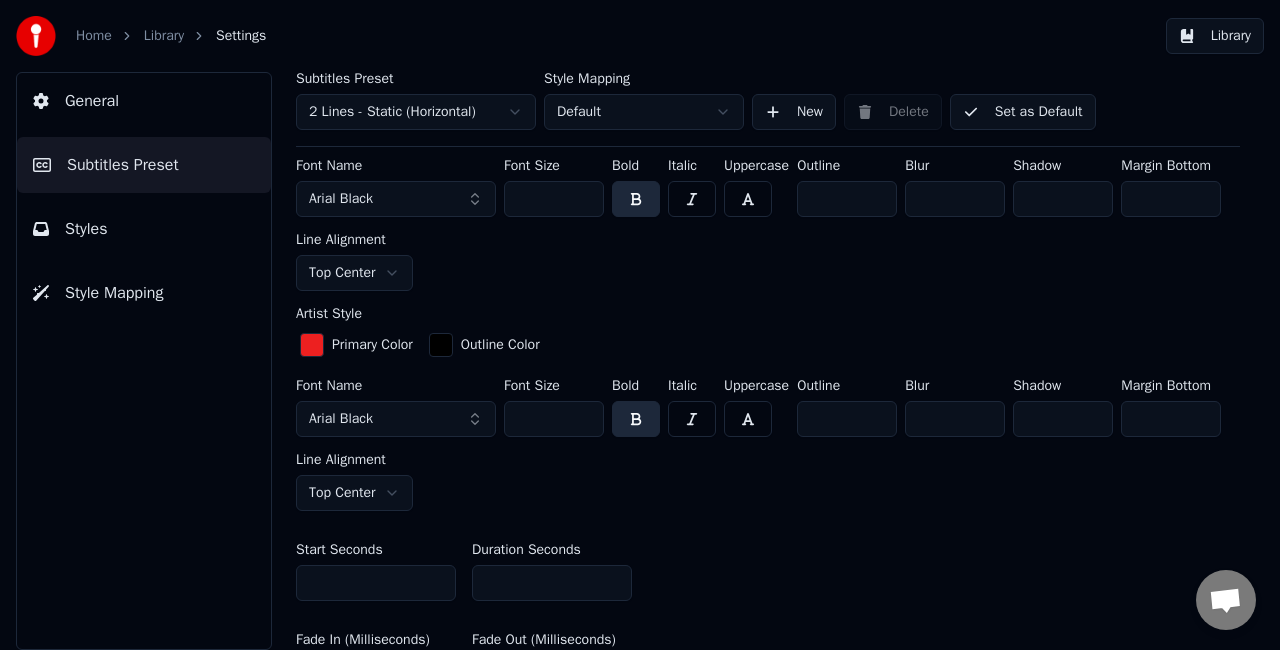 click on "**" at bounding box center [847, 419] 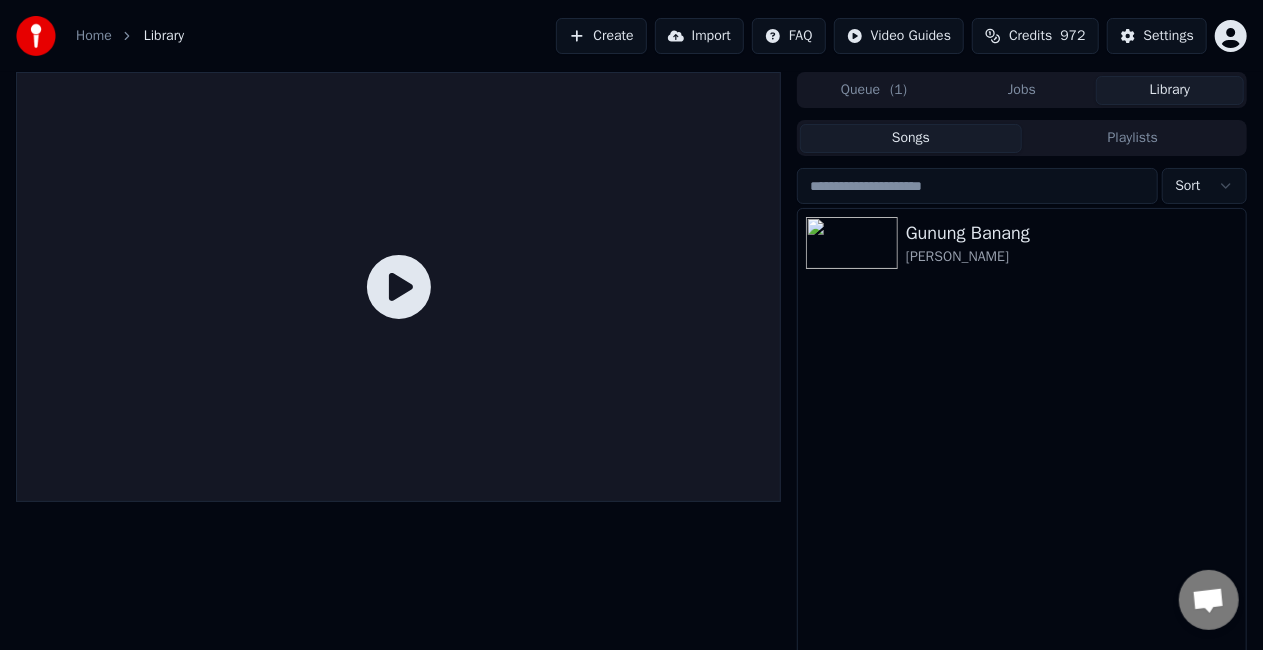 click on "Jobs" at bounding box center (1022, 90) 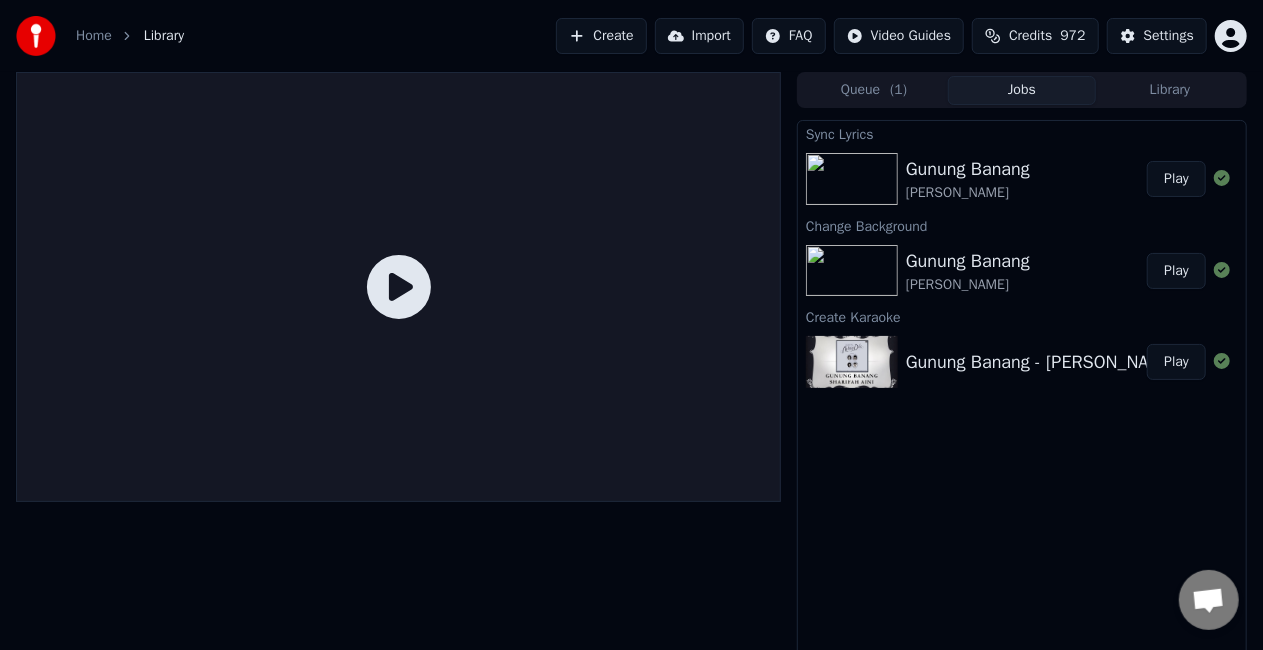 click on "Play" at bounding box center (1176, 179) 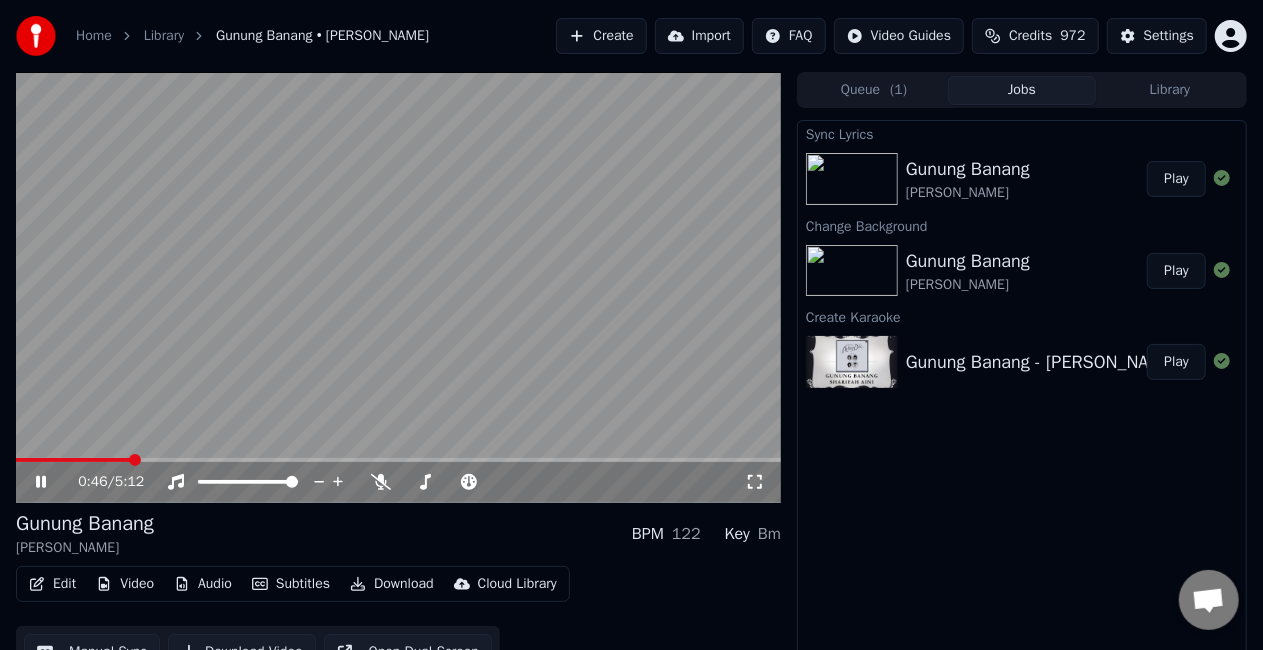 click on "Subtitles" at bounding box center (291, 584) 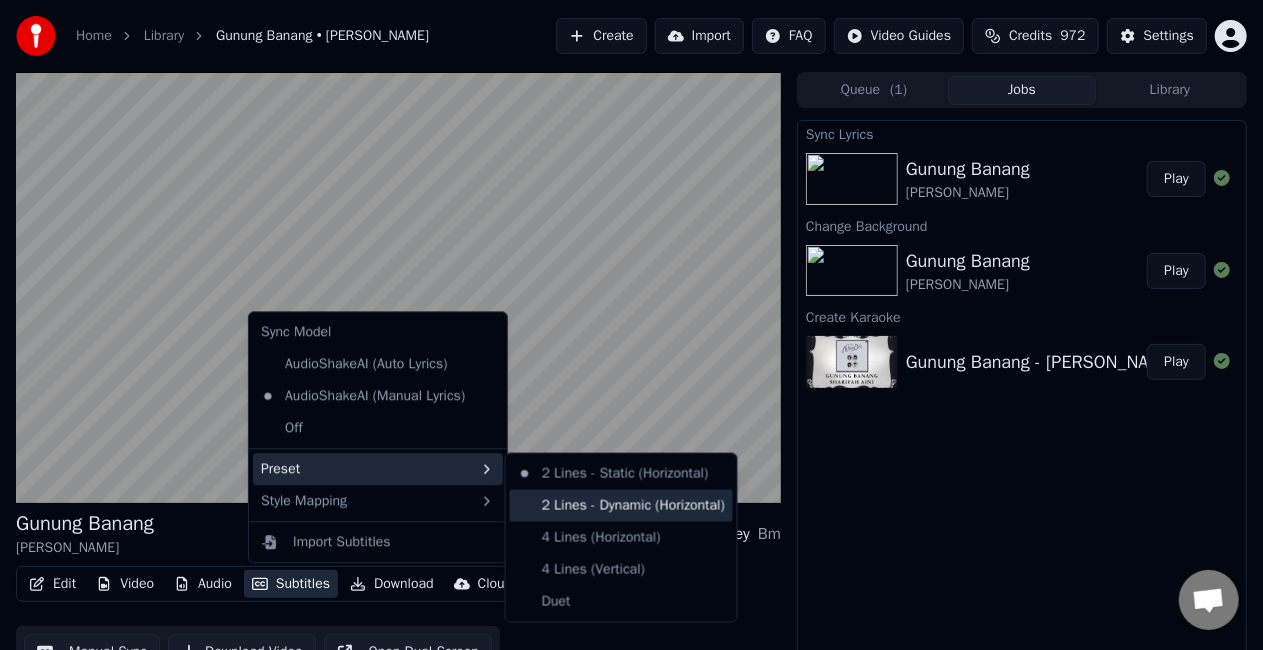 click on "2 Lines - Dynamic (Horizontal)" at bounding box center (621, 506) 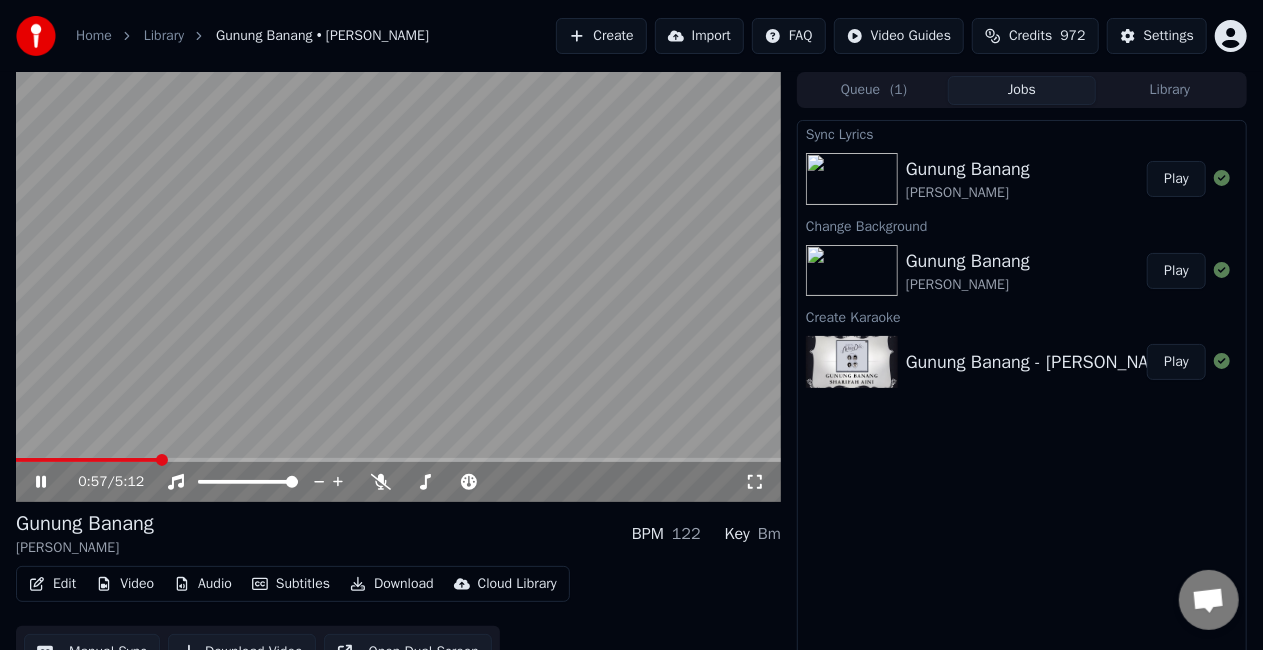 click on "Play" at bounding box center [1176, 179] 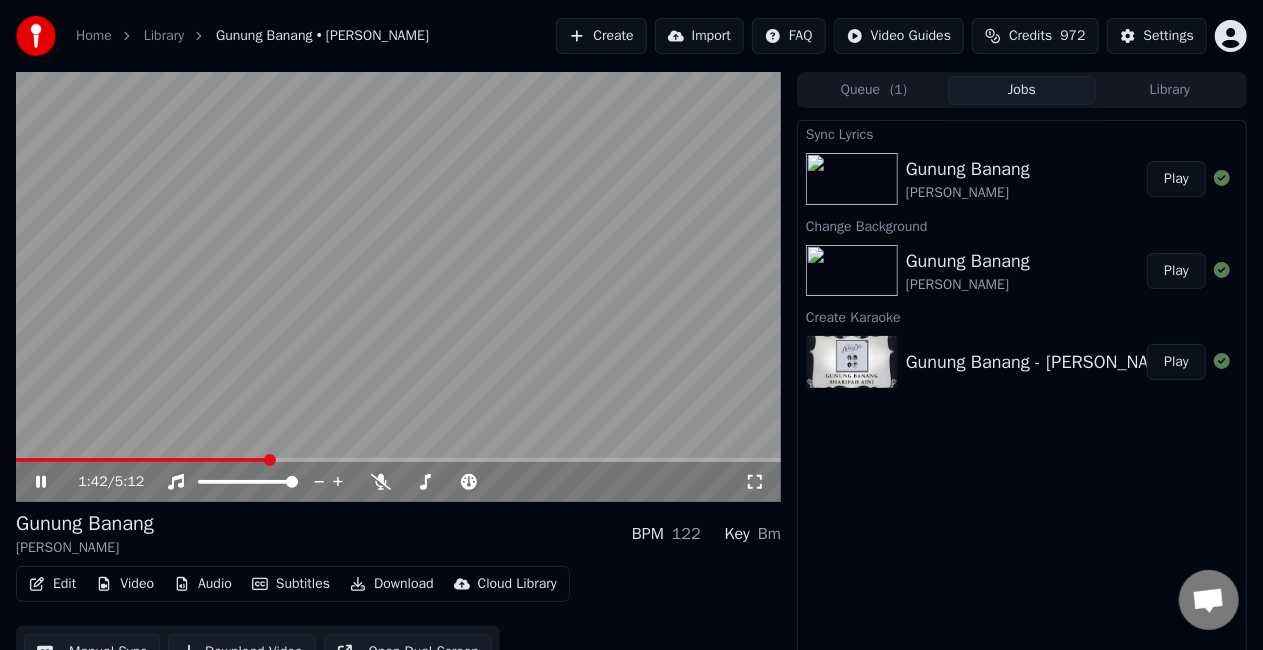 click at bounding box center [398, 287] 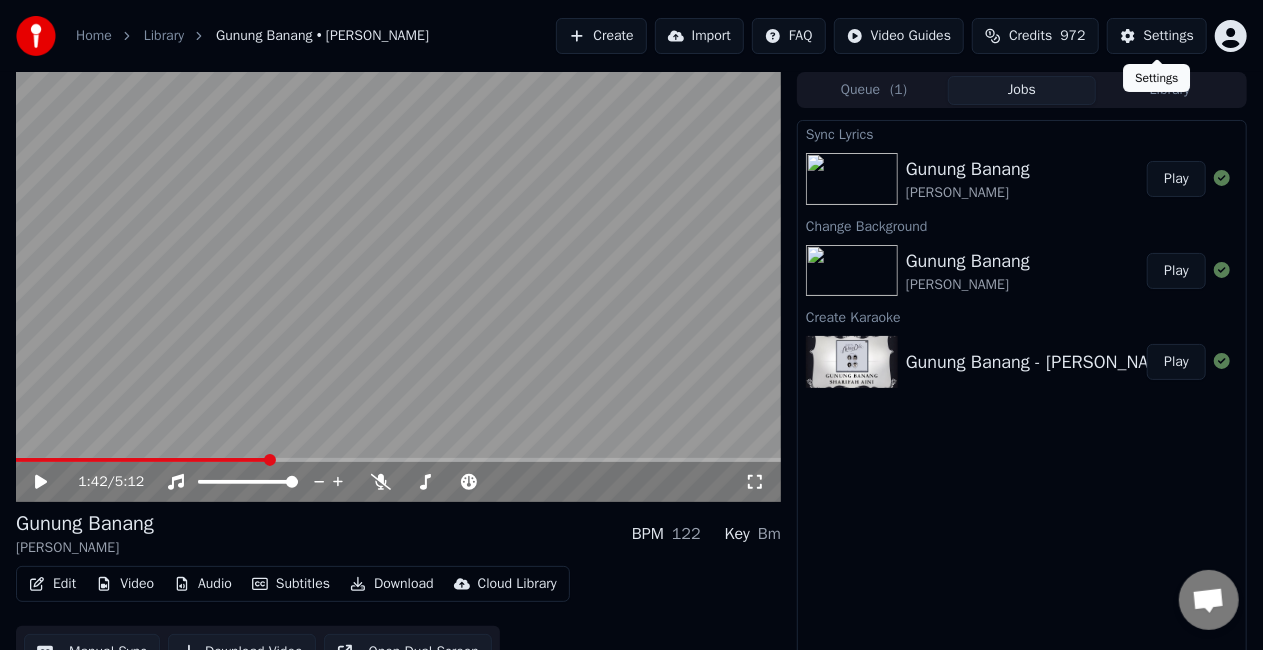 click on "Settings" at bounding box center [1169, 36] 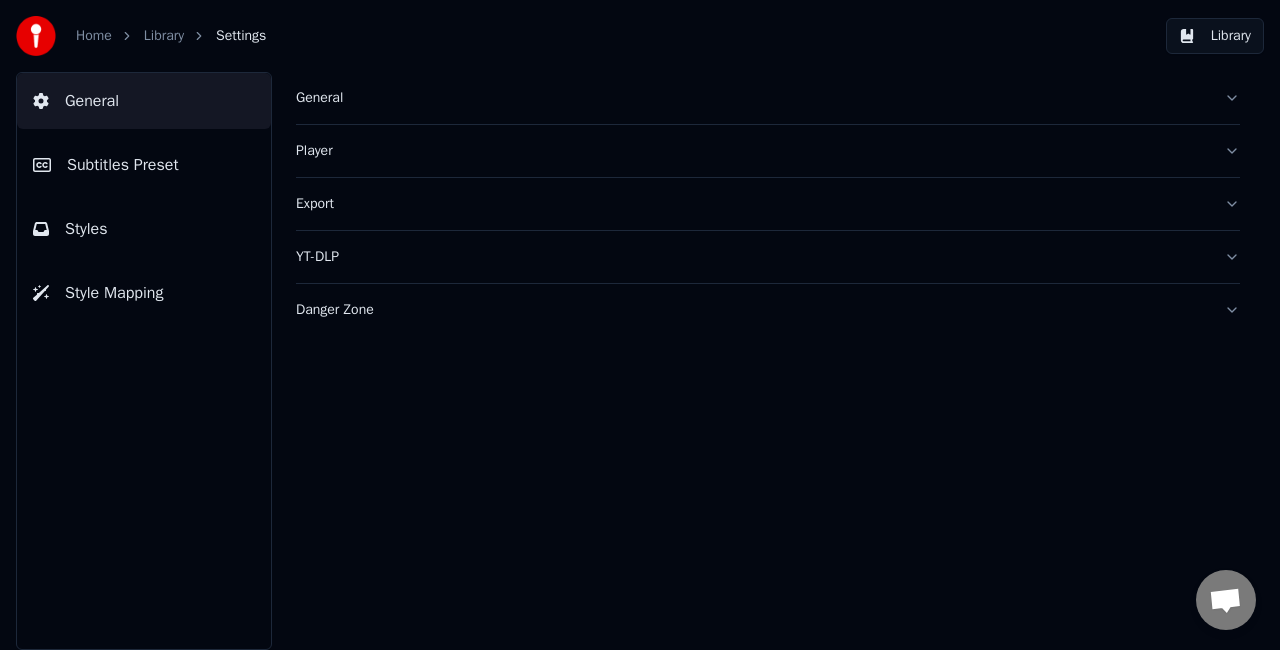 click on "Subtitles Preset" at bounding box center (144, 165) 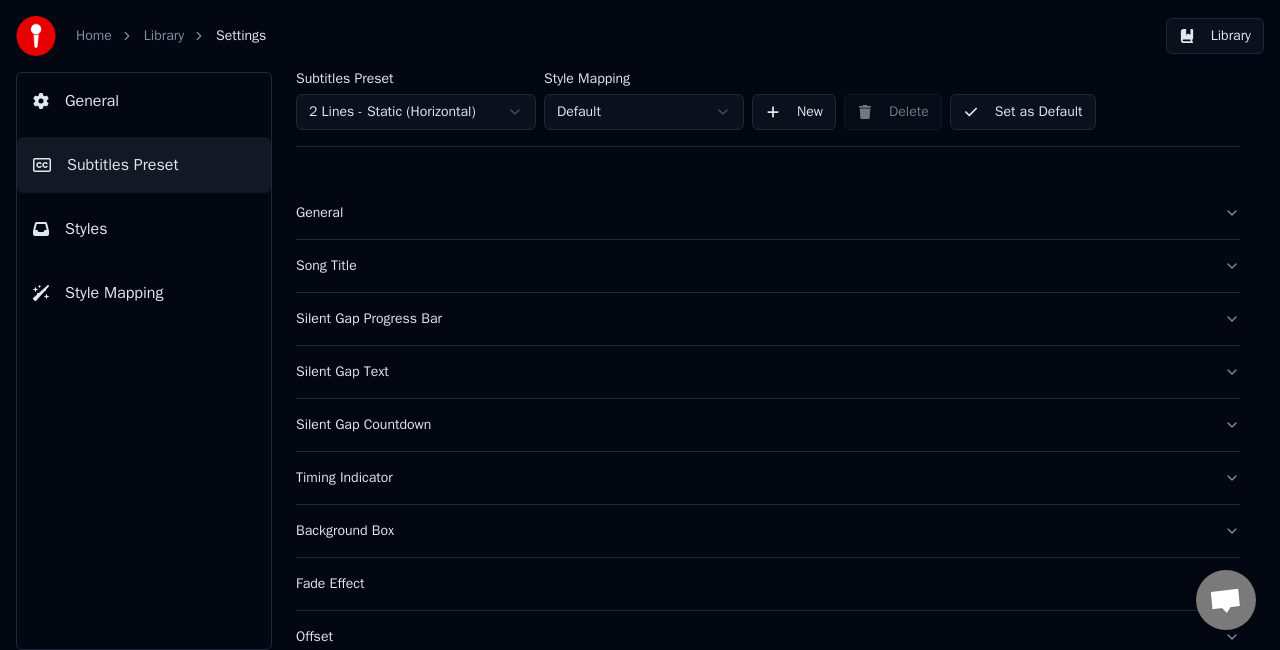 click on "Song Title" at bounding box center [752, 266] 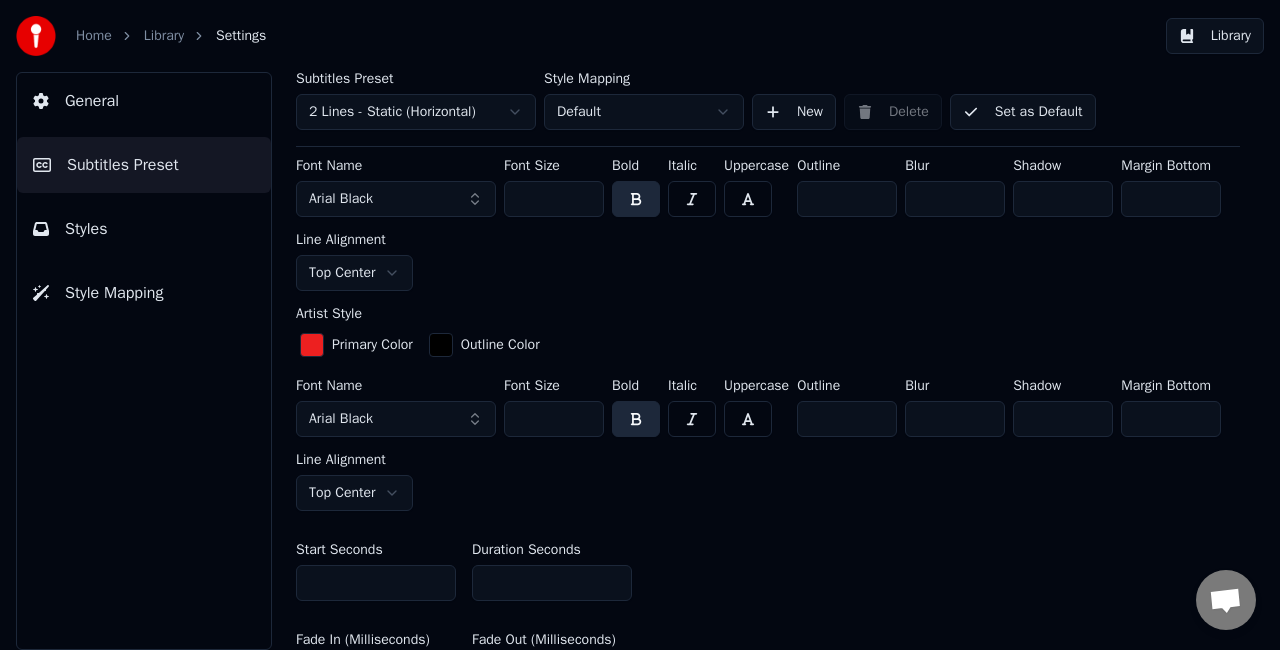 scroll, scrollTop: 700, scrollLeft: 0, axis: vertical 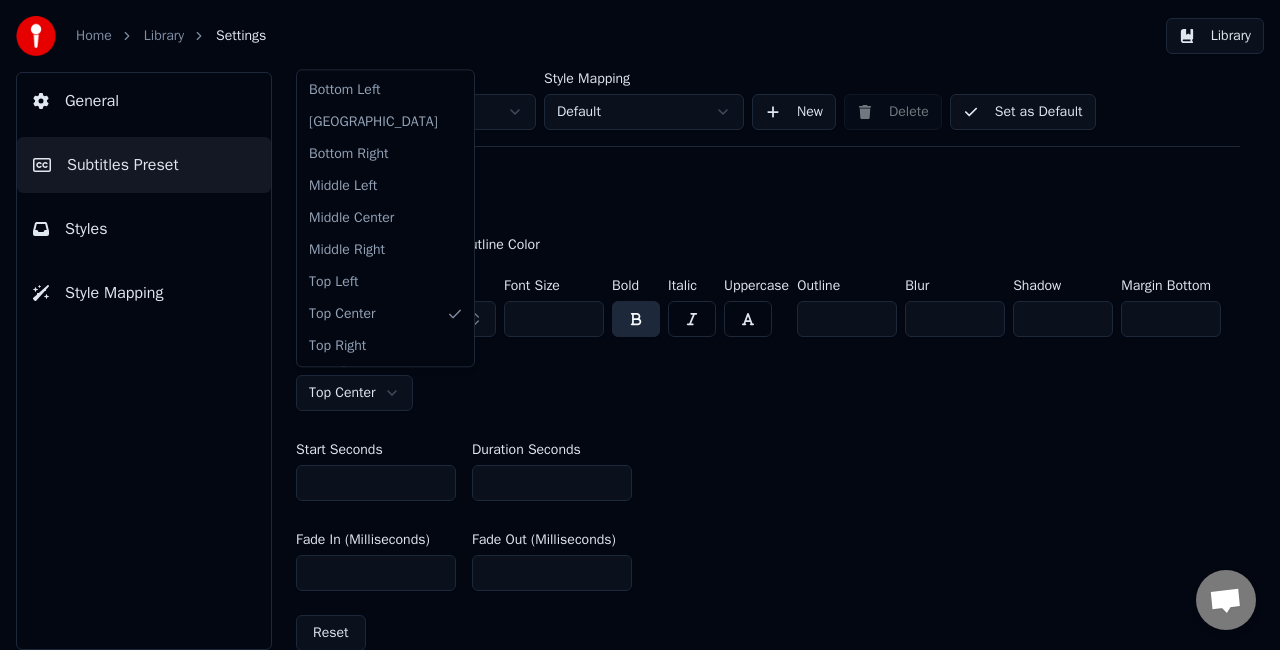 click on "Home Library Settings Library General Subtitles Preset Styles Style Mapping Subtitles Preset 2 Lines - Static (Horizontal) Style Mapping Default New Delete Set as Default General Song Title Insert the song title in the beginning of the video Enabled Title Style Primary Color Outline Color Font Name Arial Black Font Size ** Bold Italic Uppercase Outline ** Blur * Shadow * Margin Bottom *** Line Alignment Top Center Artist Style Primary Color Outline Color Font Name Arial Black Font Size ** Bold Italic Uppercase Outline ** Blur * Shadow * Margin Bottom *** Line Alignment Top Center Start Seconds * Duration Seconds * Fade In (Milliseconds) *** Fade Out (Milliseconds) *** Reset Silent Gap Progress Bar Silent Gap Text Silent Gap Countdown Timing Indicator Background Box Fade Effect Offset Max Characters Per Line Auto Line Break Advanced Settings Bottom Left Bottom Center Bottom Right Middle Left Middle Center Middle Right Top Left Top Center Top Right" at bounding box center (640, 325) 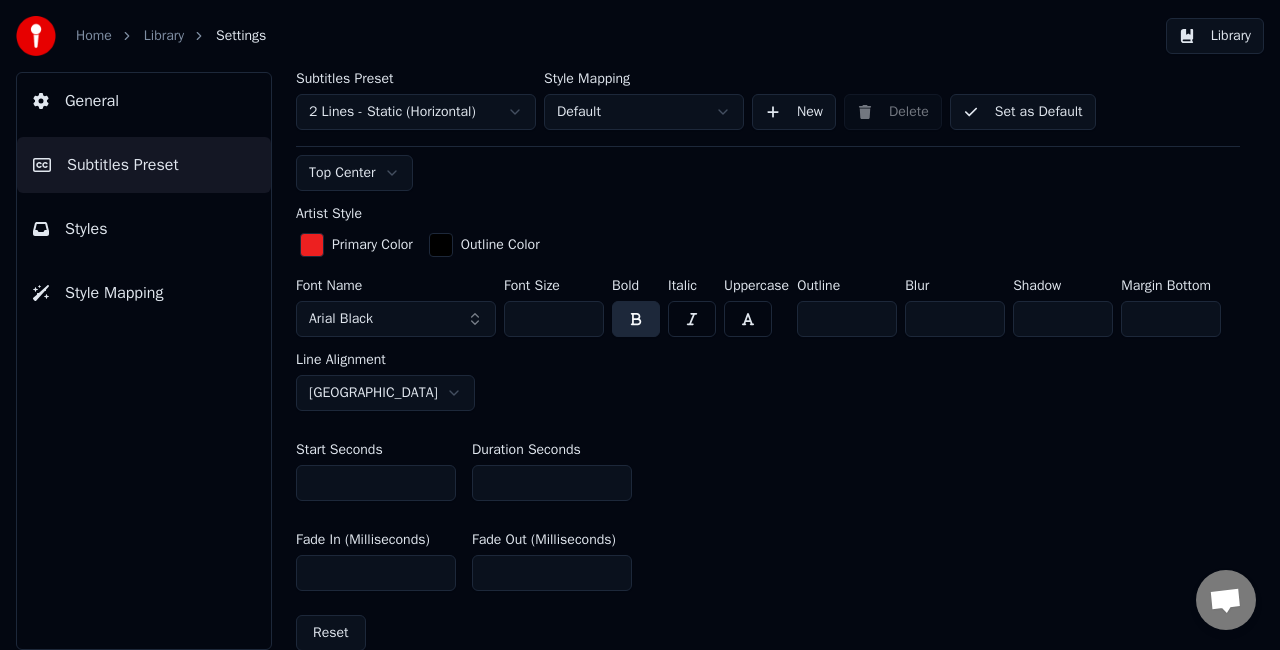 click on "Library" at bounding box center [1215, 36] 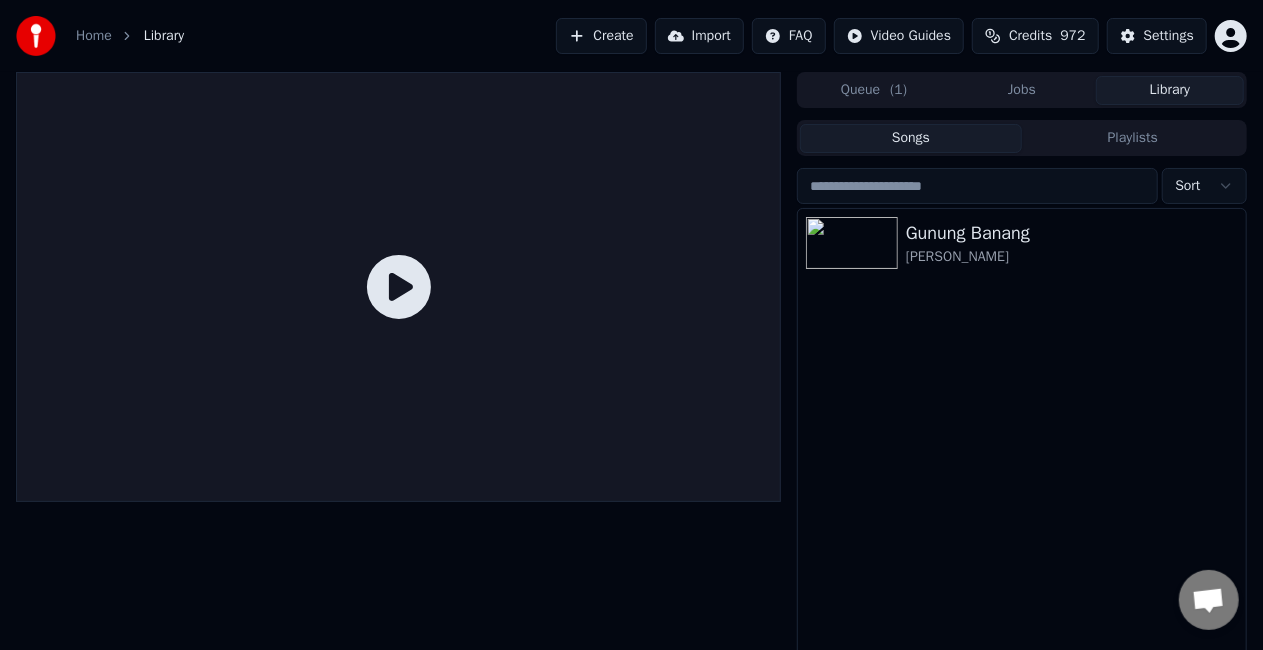 click on "Jobs" at bounding box center (1022, 90) 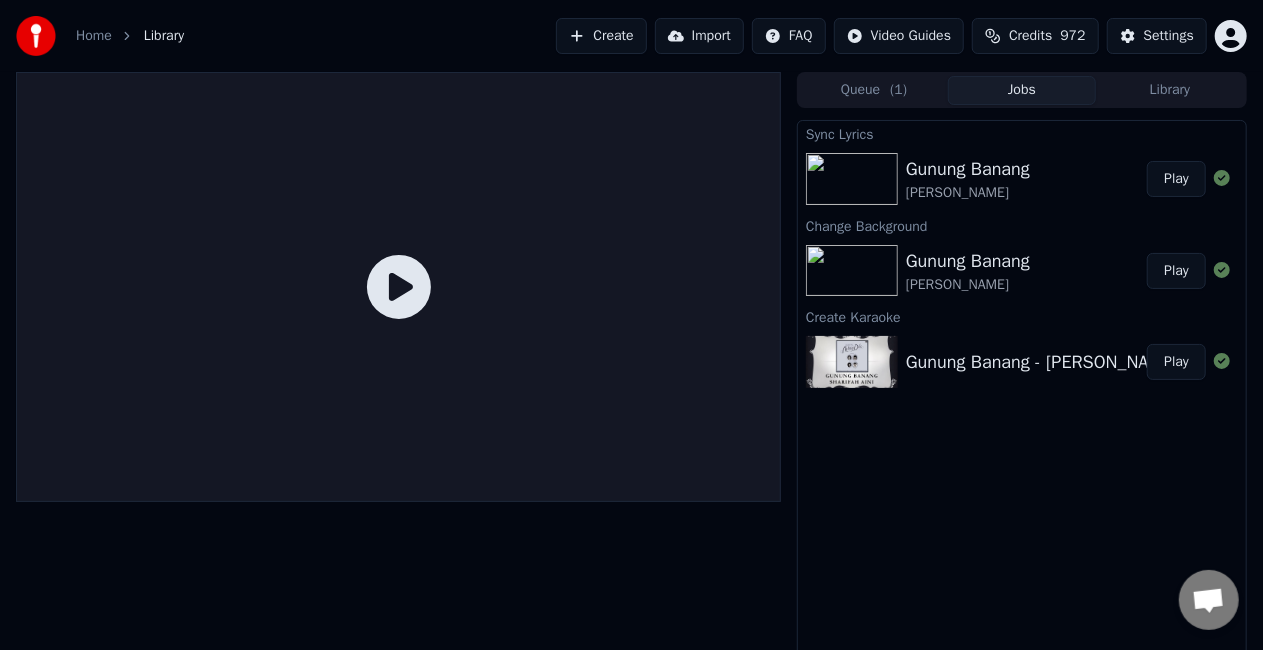 click on "Play" at bounding box center [1176, 179] 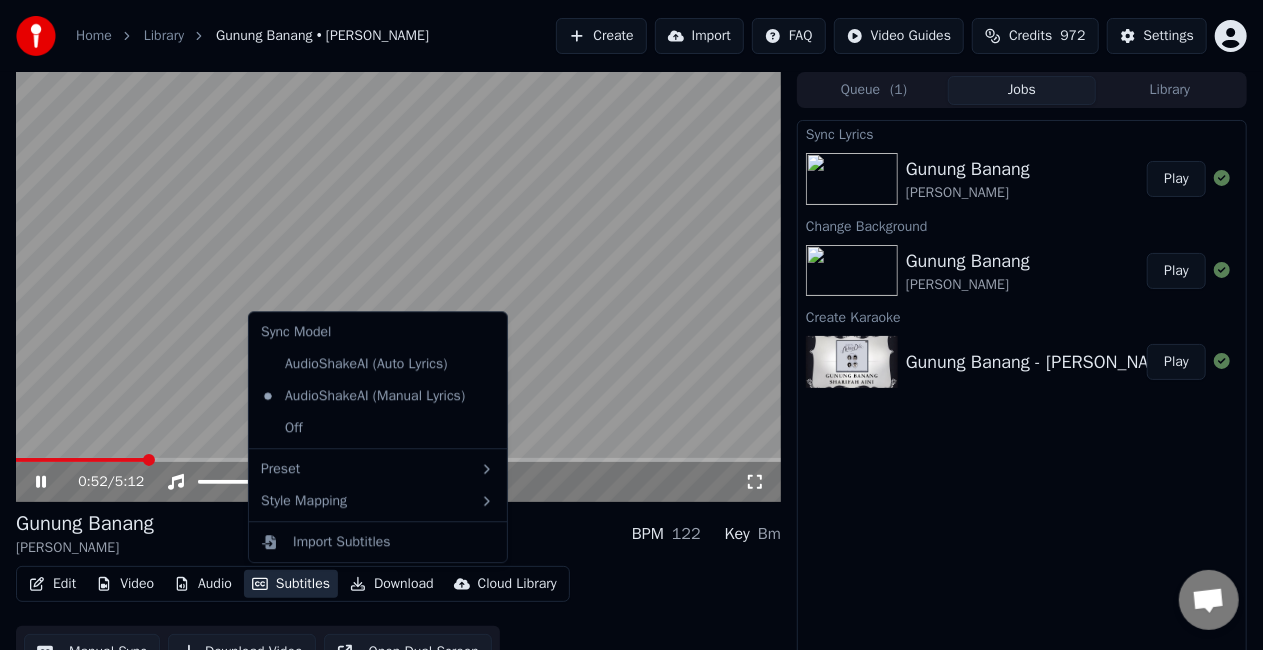 click on "Subtitles" at bounding box center (291, 584) 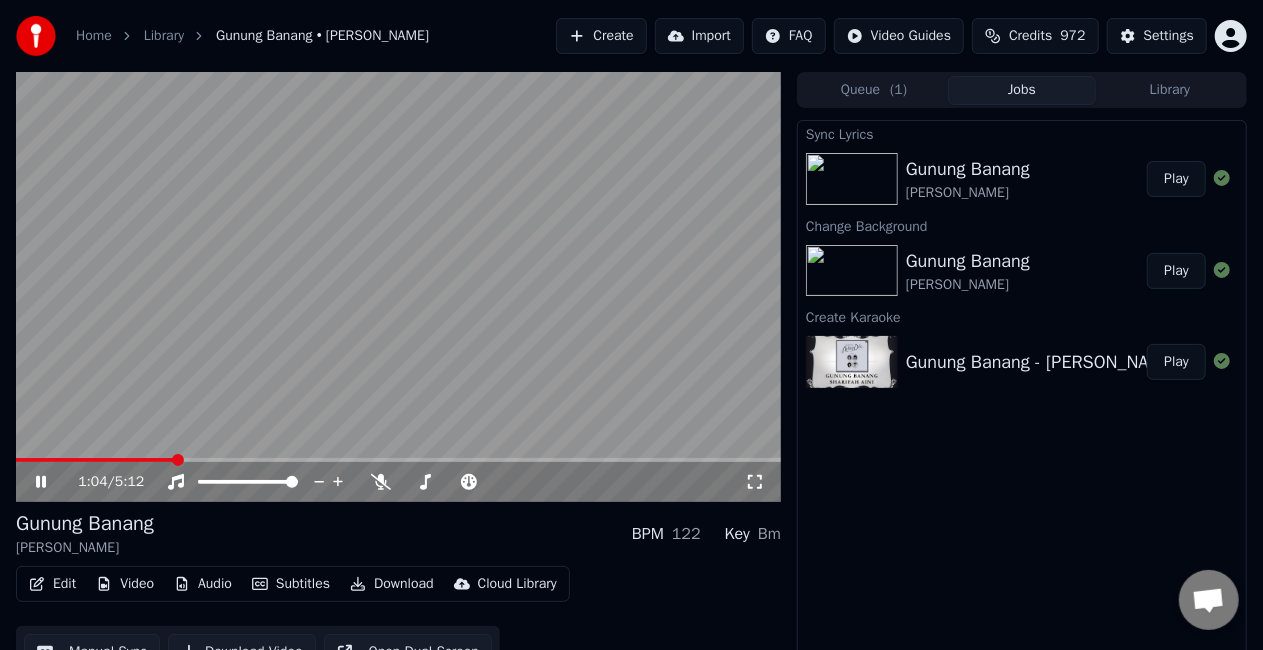 click at bounding box center [398, 287] 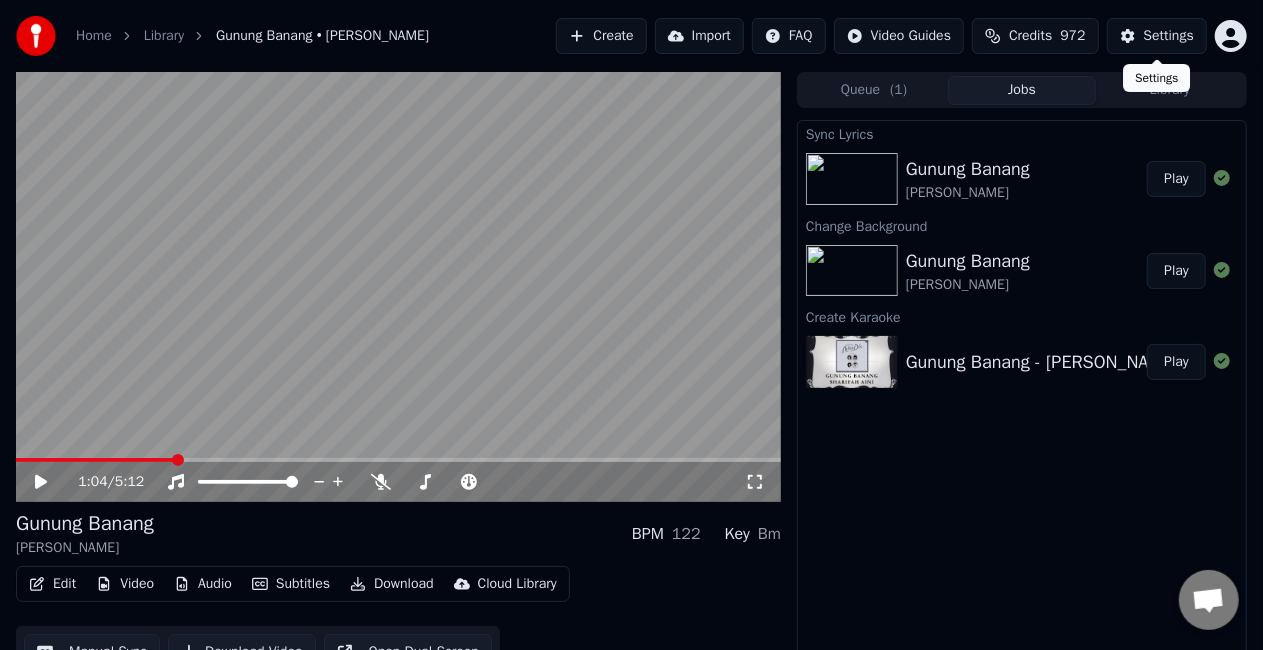 click on "Settings" at bounding box center (1169, 36) 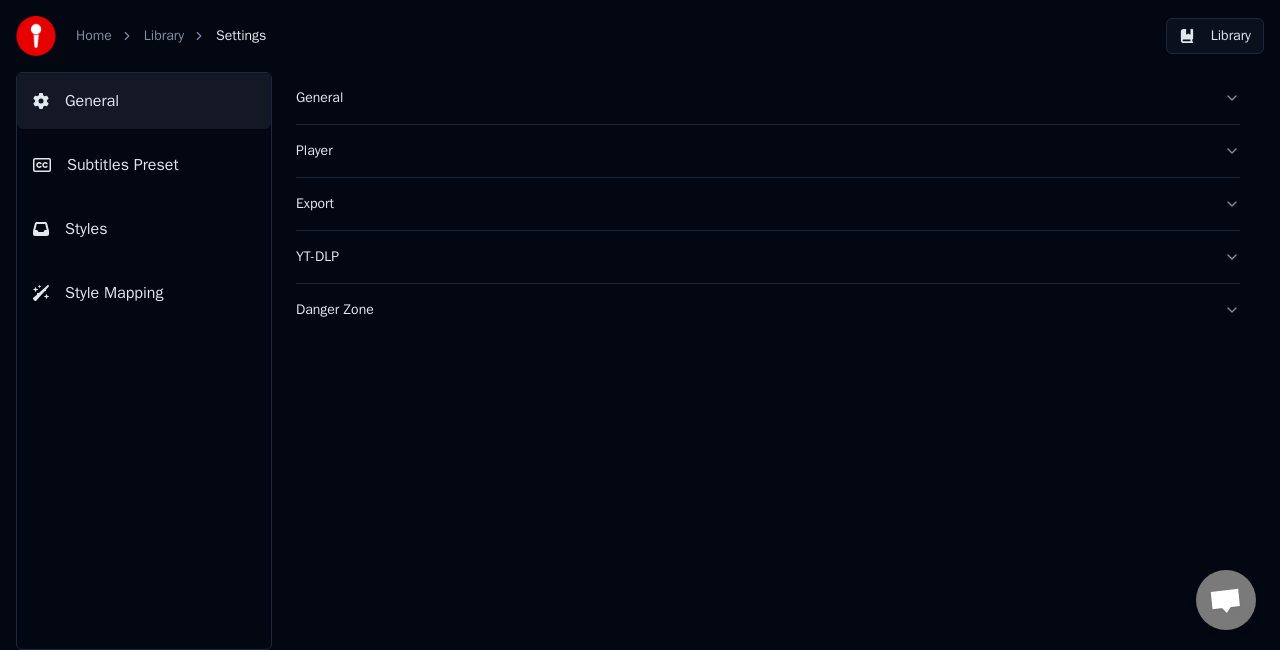 click on "Subtitles Preset" at bounding box center [144, 165] 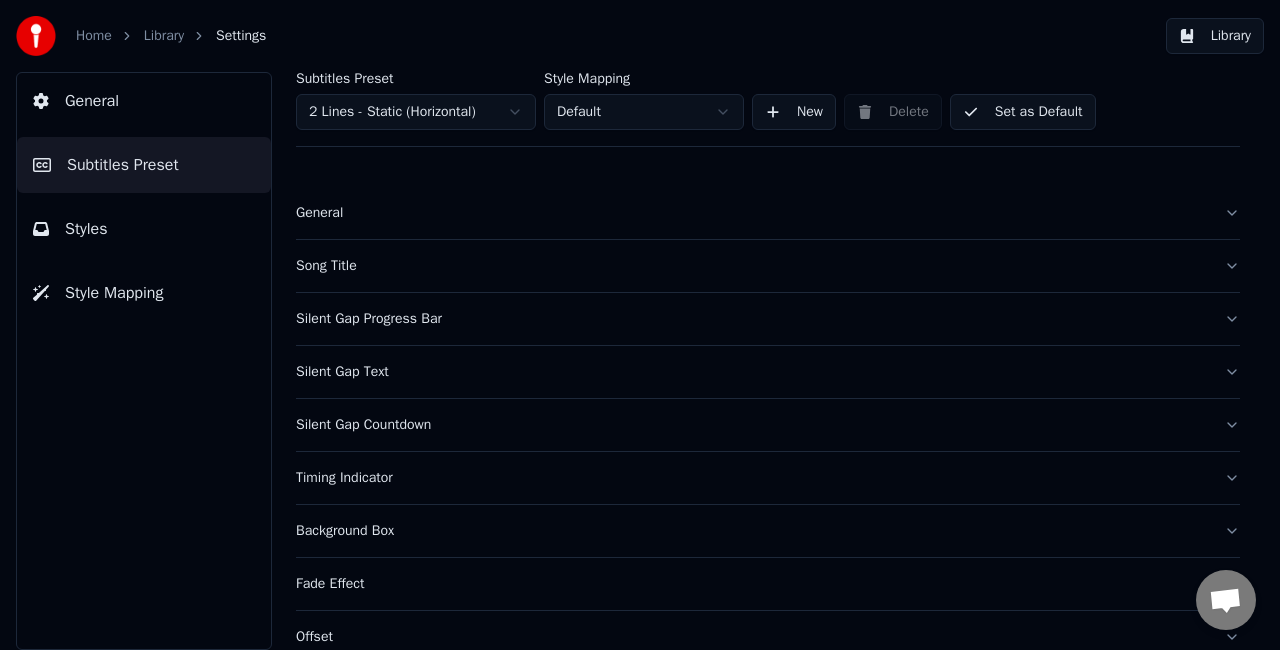 click on "Song Title" at bounding box center (752, 266) 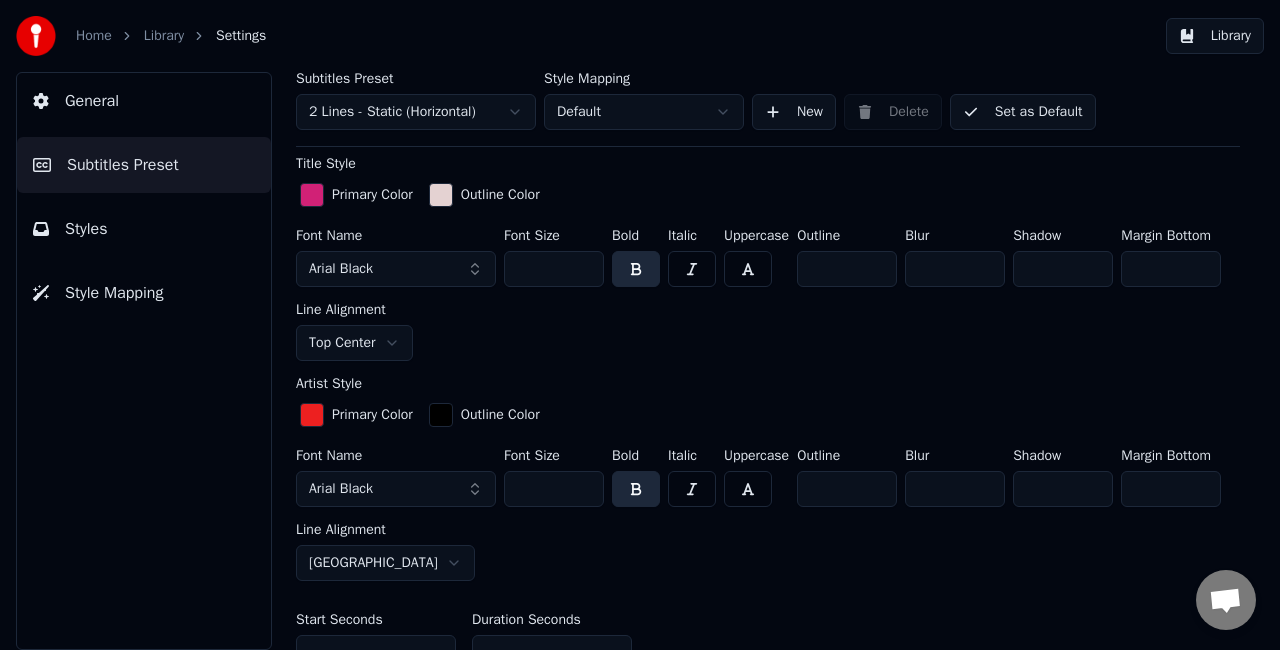 scroll, scrollTop: 500, scrollLeft: 0, axis: vertical 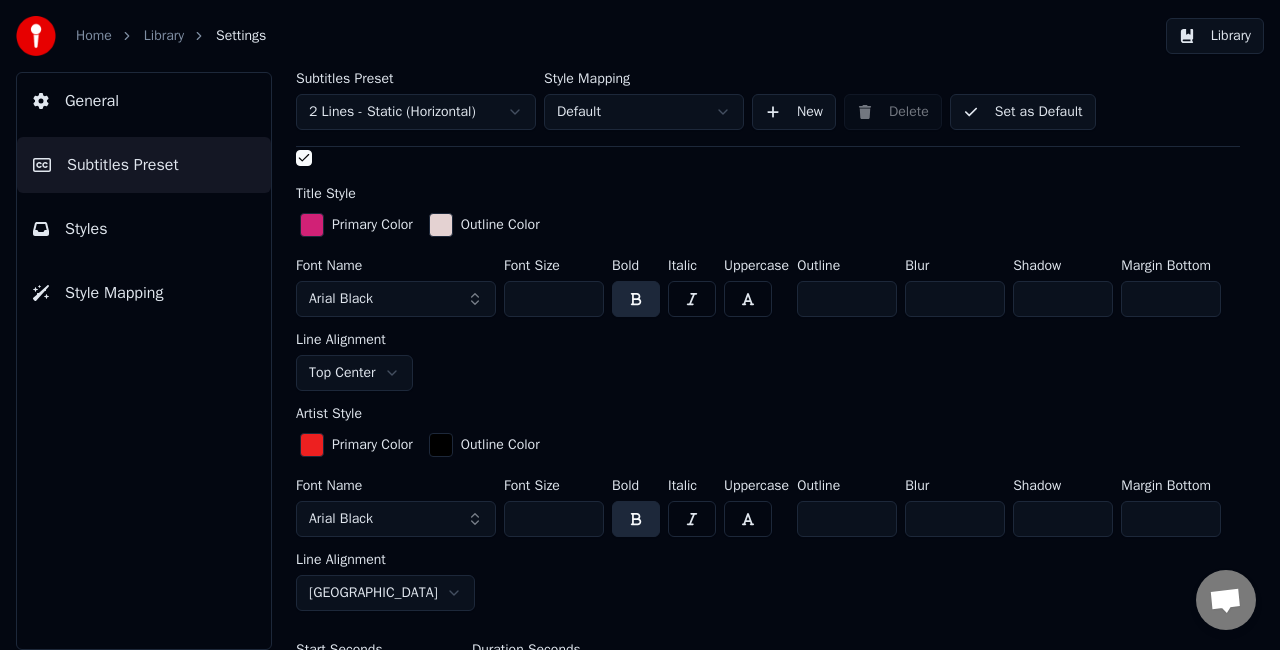 click on "Home Library Settings Library General Subtitles Preset Styles Style Mapping Subtitles Preset 2 Lines - Static (Horizontal) Style Mapping Default New Delete Set as Default General Song Title Insert the song title in the beginning of the video Enabled Title Style Primary Color Outline Color Font Name Arial Black Font Size ** Bold Italic Uppercase Outline ** Blur * Shadow * Margin Bottom *** Line Alignment Top Center Artist Style Primary Color Outline Color Font Name Arial Black Font Size ** Bold Italic Uppercase Outline ** Blur * Shadow * Margin Bottom *** Line Alignment Bottom Center Start Seconds * Duration Seconds * Fade In (Milliseconds) *** Fade Out (Milliseconds) *** Reset Silent Gap Progress Bar Silent Gap Text Silent Gap Countdown Timing Indicator Background Box Fade Effect Offset Max Characters Per Line Auto Line Break Advanced Settings" at bounding box center [640, 325] 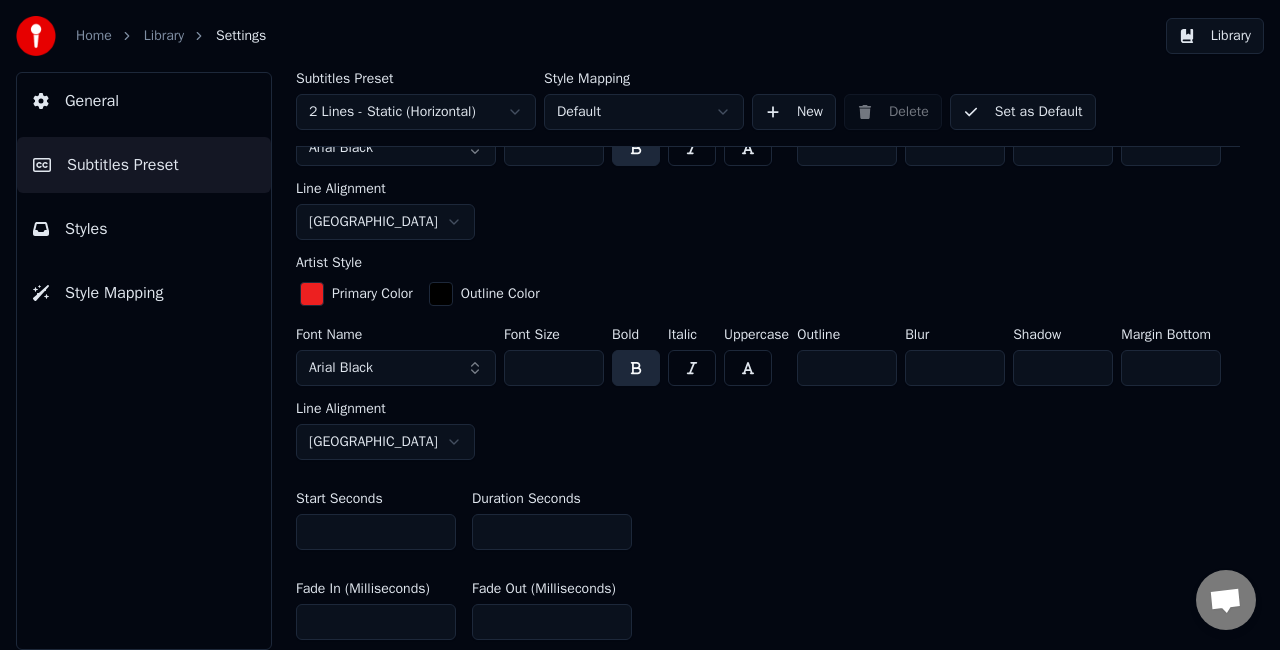 scroll, scrollTop: 700, scrollLeft: 0, axis: vertical 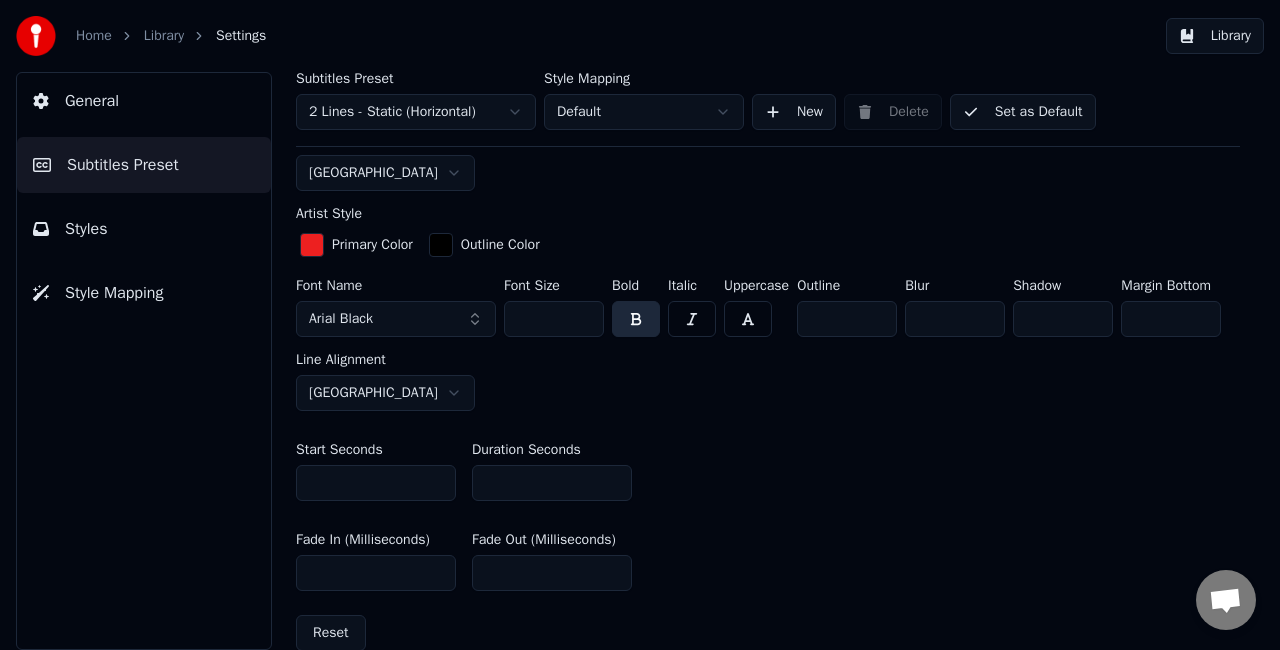 click on "Home Library Settings Library General Subtitles Preset Styles Style Mapping Subtitles Preset 2 Lines - Static (Horizontal) Style Mapping Default New Delete Set as Default General Song Title Insert the song title in the beginning of the video Enabled Title Style Primary Color Outline Color Font Name Arial Black Font Size ** Bold Italic Uppercase Outline ** Blur * Shadow * Margin Bottom *** Line Alignment Bottom Center Artist Style Primary Color Outline Color Font Name Arial Black Font Size ** Bold Italic Uppercase Outline ** Blur * Shadow * Margin Bottom *** Line Alignment Bottom Center Start Seconds * Duration Seconds * Fade In (Milliseconds) *** Fade Out (Milliseconds) *** Reset Silent Gap Progress Bar Silent Gap Text Silent Gap Countdown Timing Indicator Background Box Fade Effect Offset Max Characters Per Line Auto Line Break Advanced Settings" at bounding box center (640, 325) 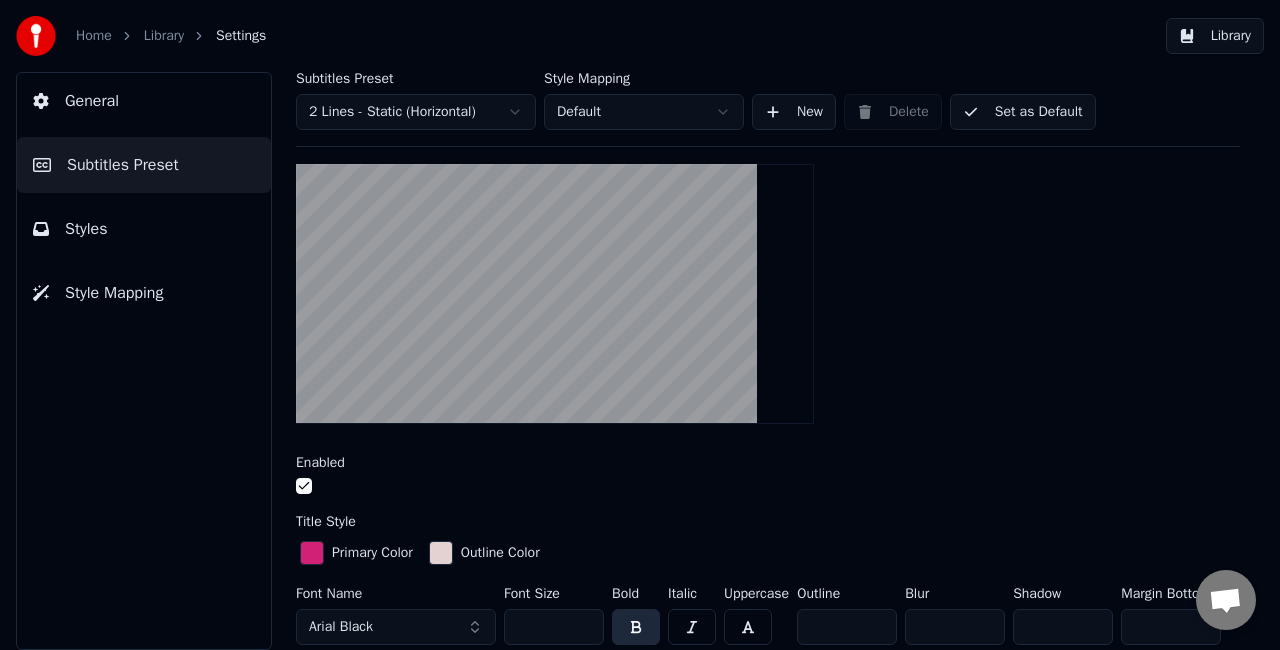 scroll, scrollTop: 0, scrollLeft: 0, axis: both 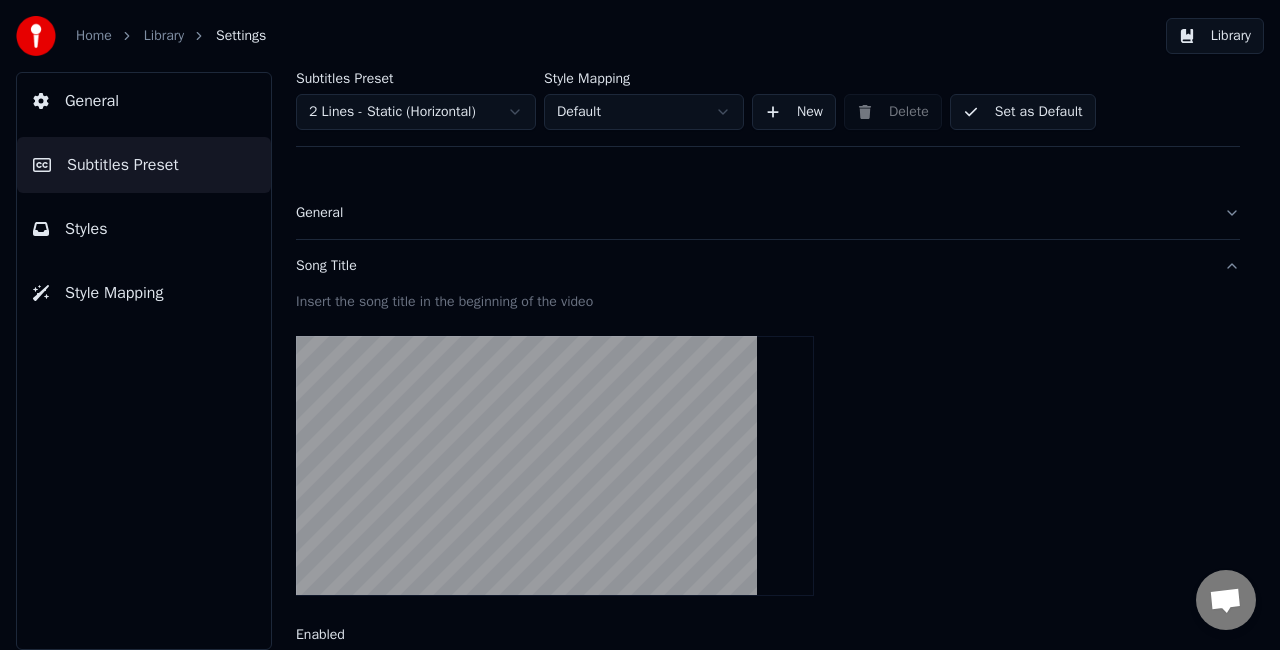 click on "Library" at bounding box center (1215, 36) 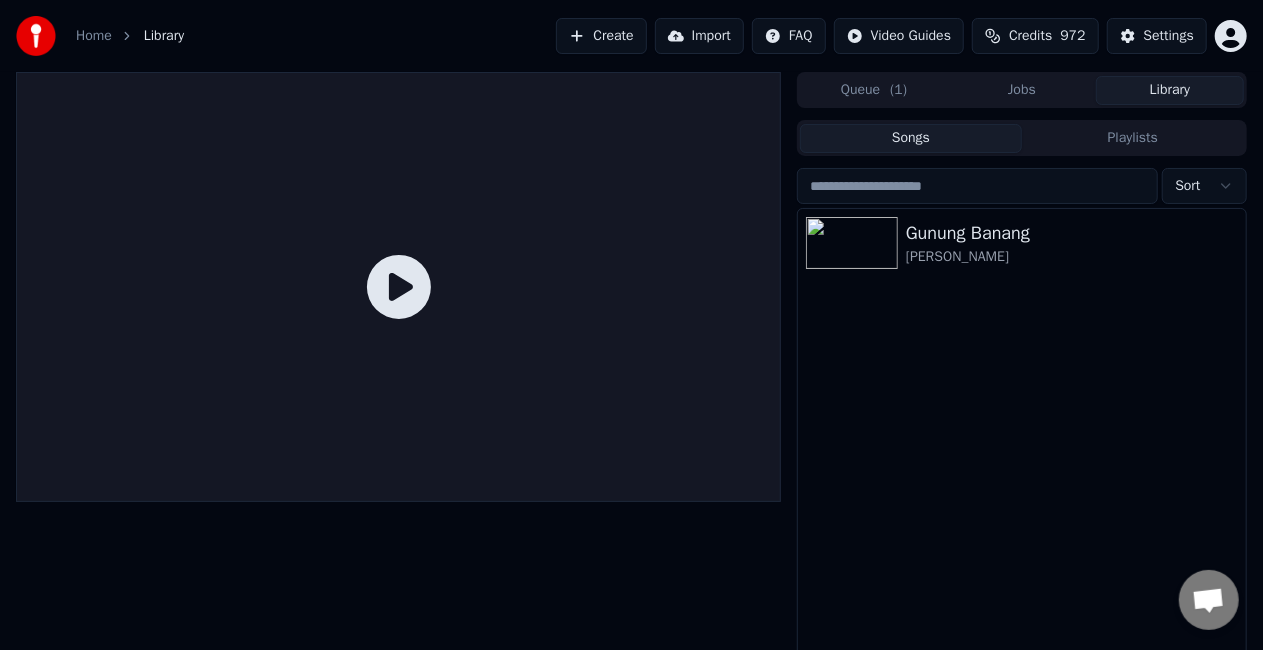 click on "Jobs" at bounding box center [1022, 90] 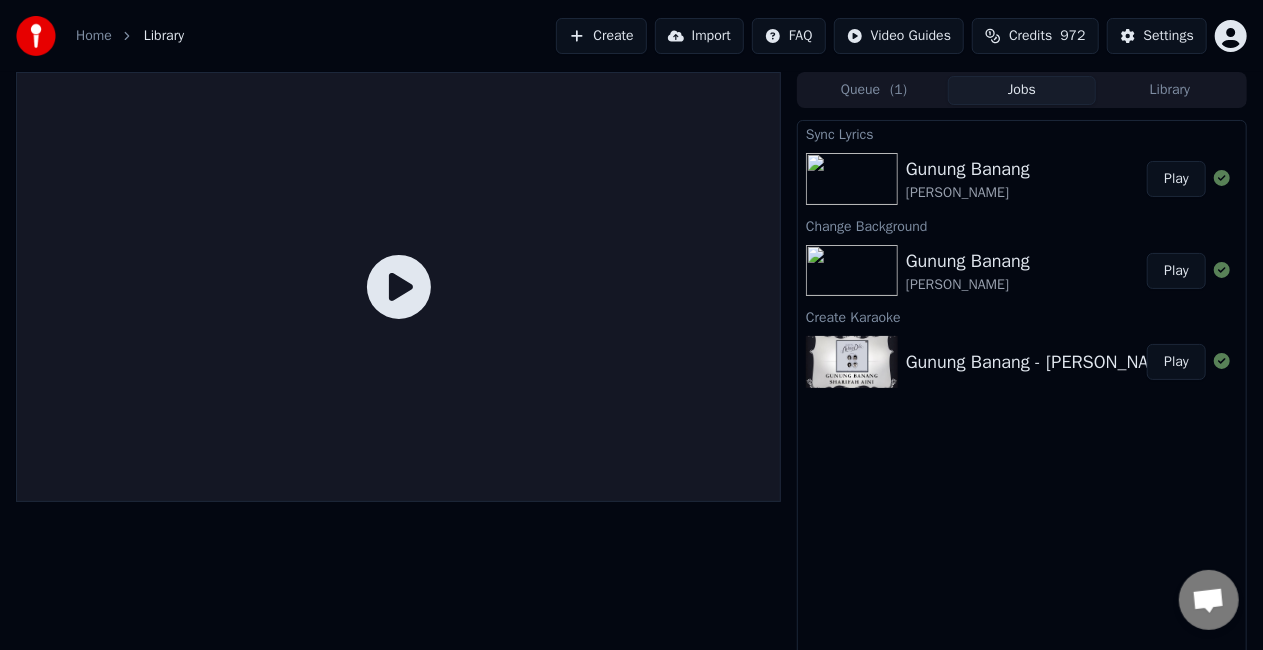click on "Play" at bounding box center [1176, 179] 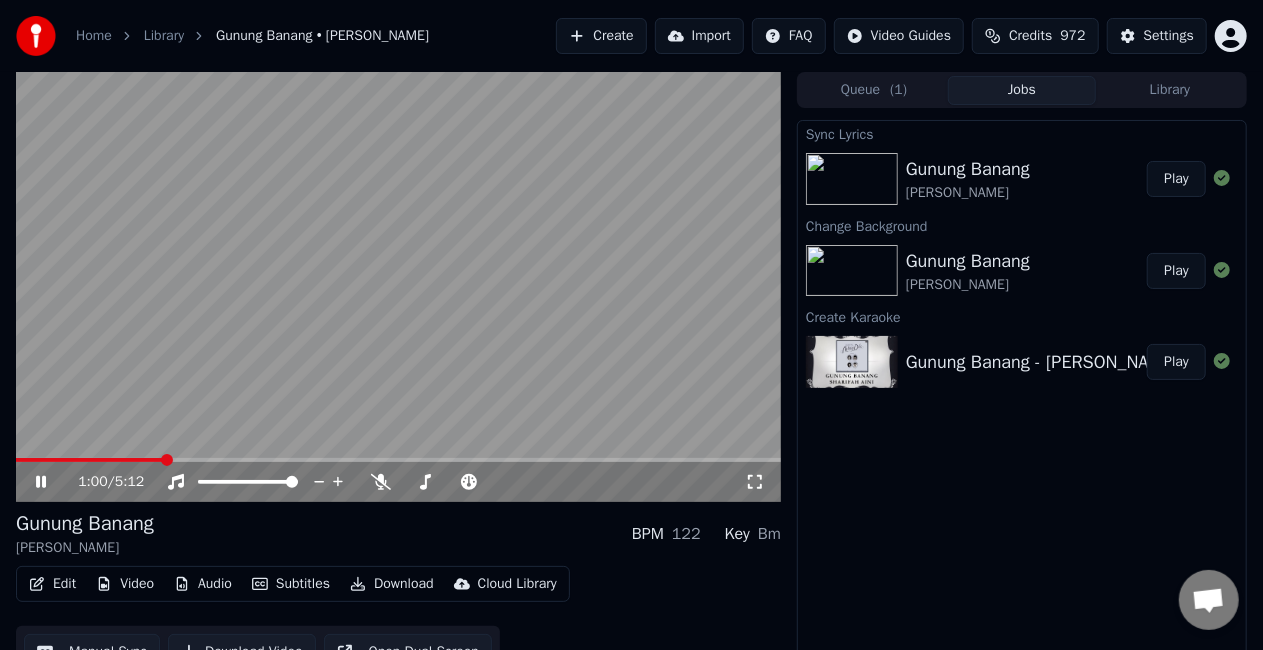 click on "Edit" at bounding box center [52, 584] 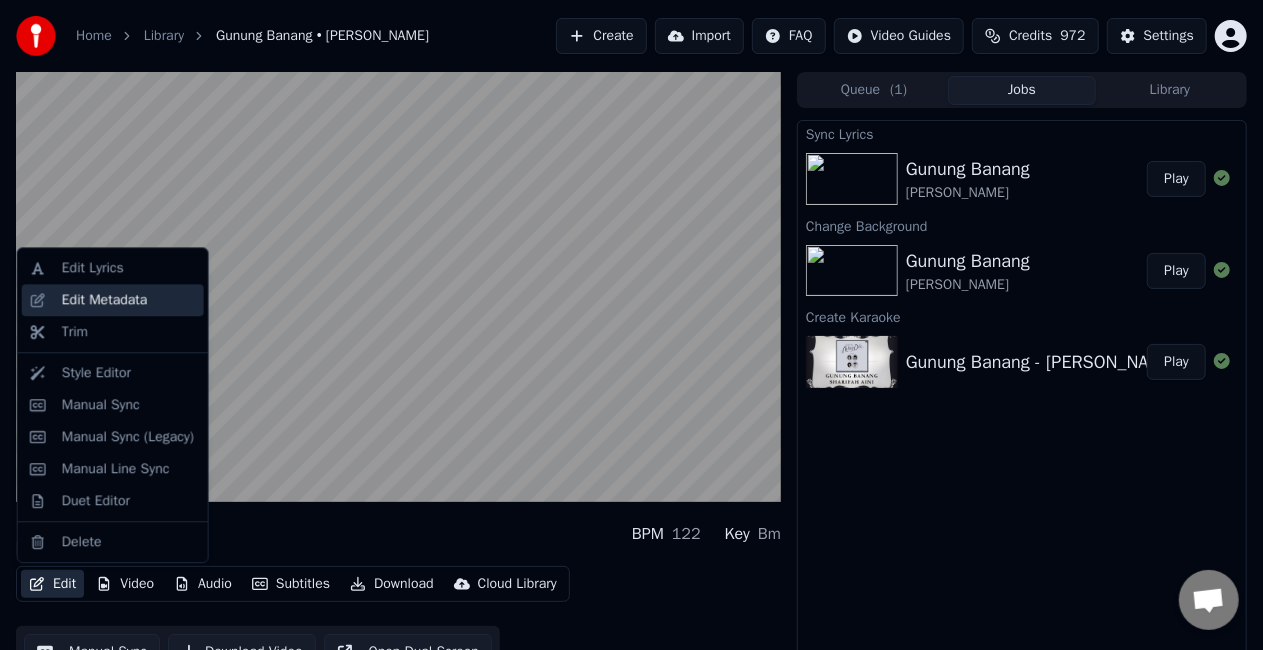 click on "Edit Metadata" at bounding box center [105, 300] 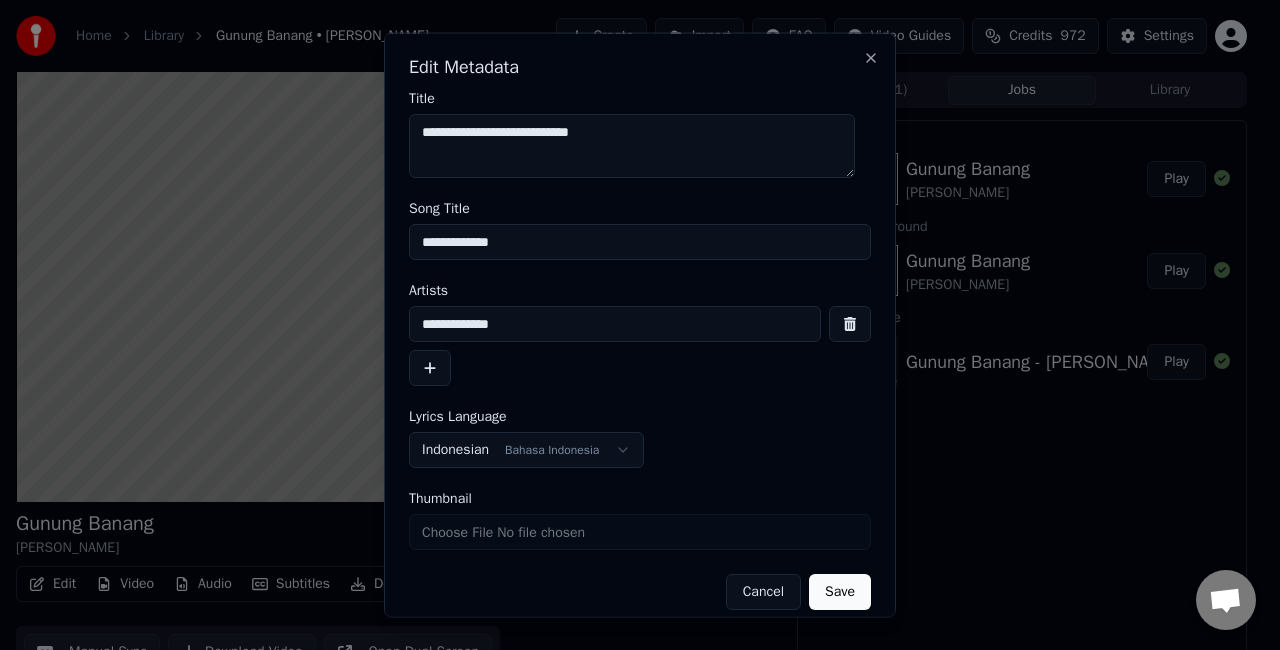 click on "**********" at bounding box center (632, 146) 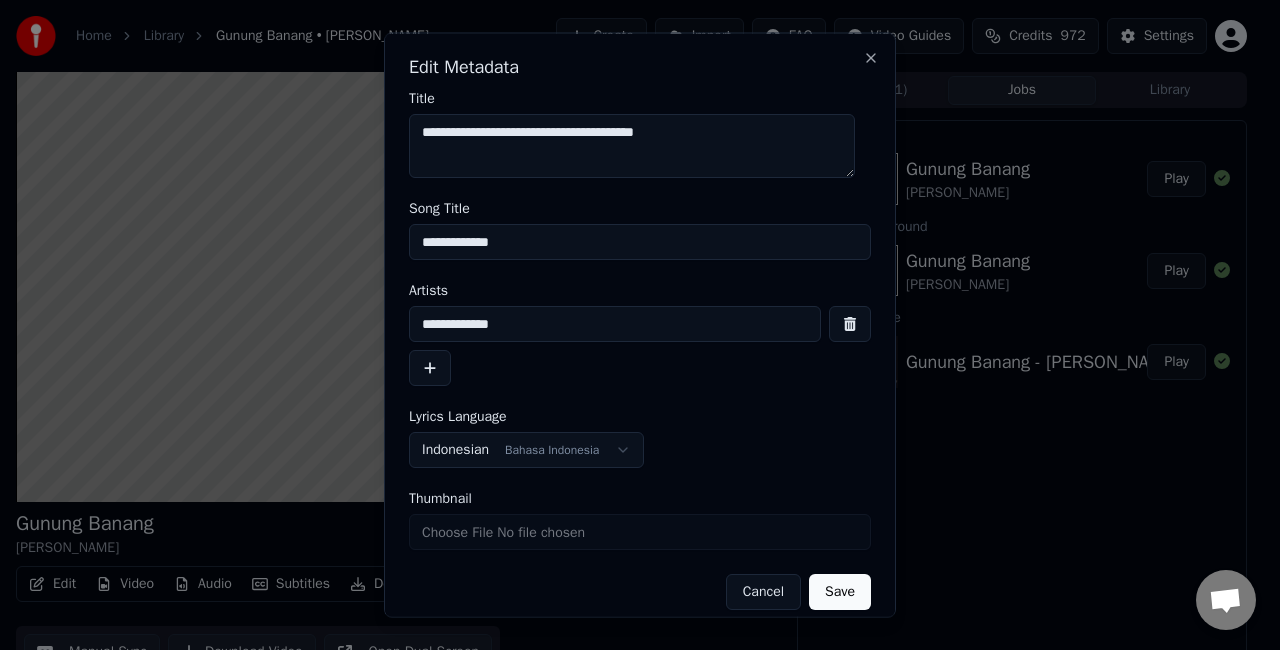 type on "**********" 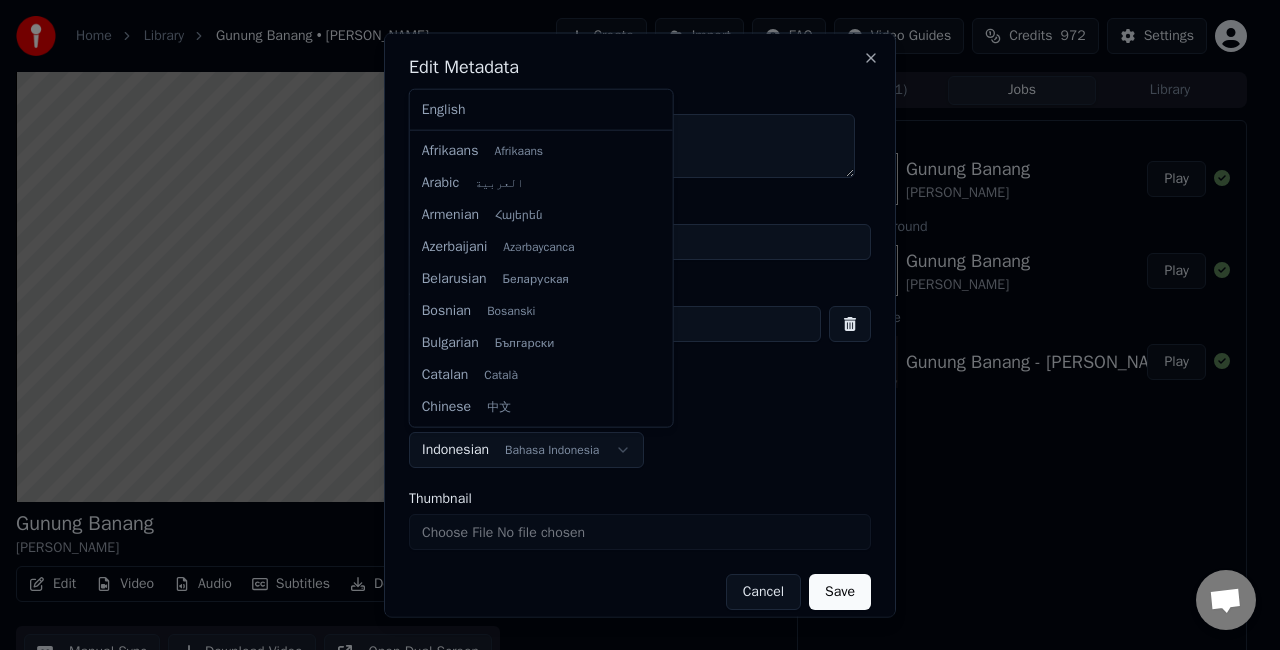 click on "Indonesian Bahasa Indonesia" at bounding box center (526, 450) 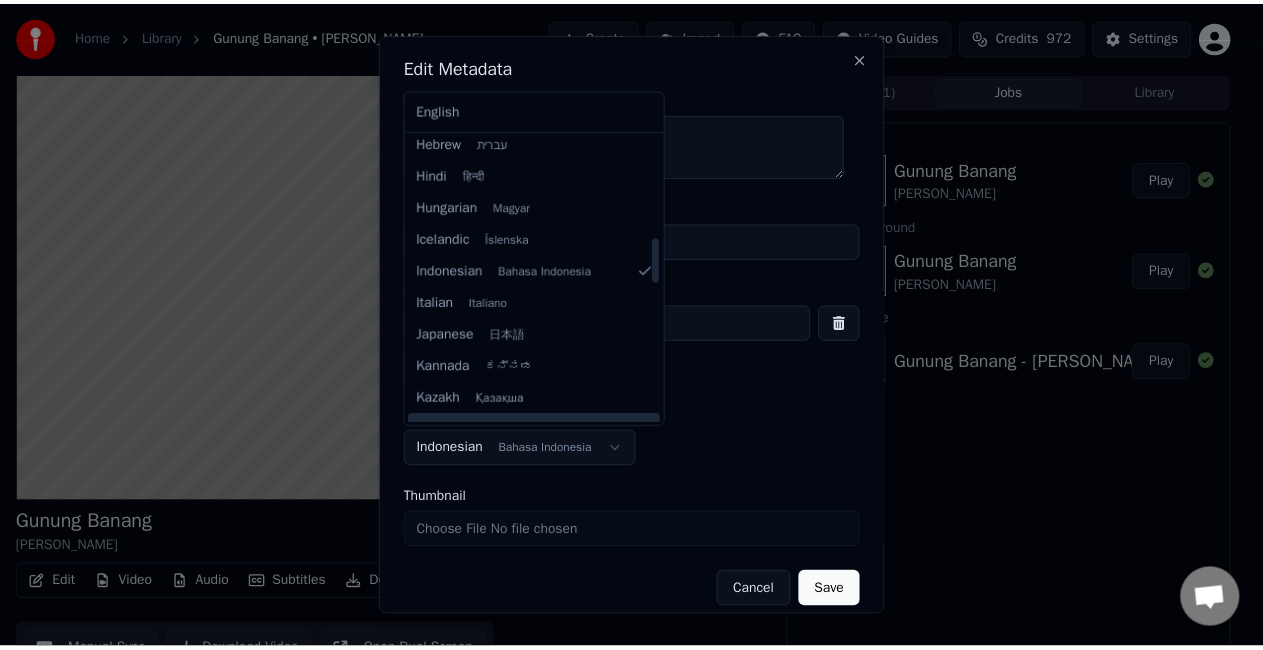 scroll, scrollTop: 912, scrollLeft: 0, axis: vertical 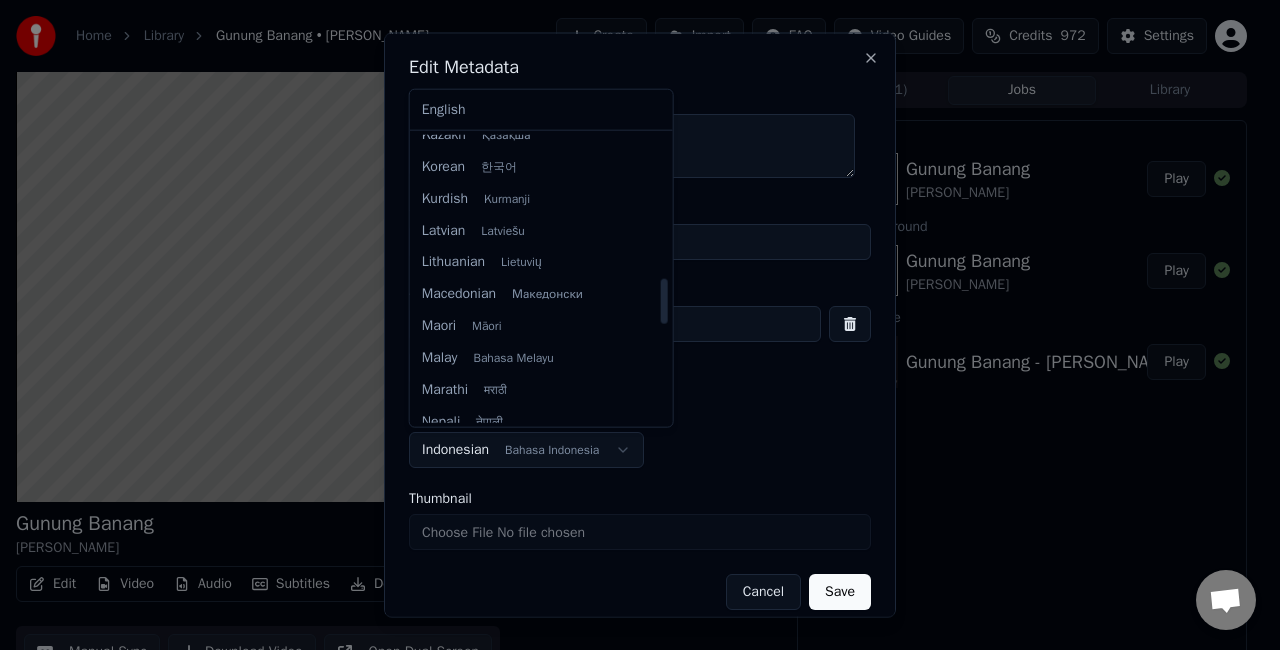 select on "**" 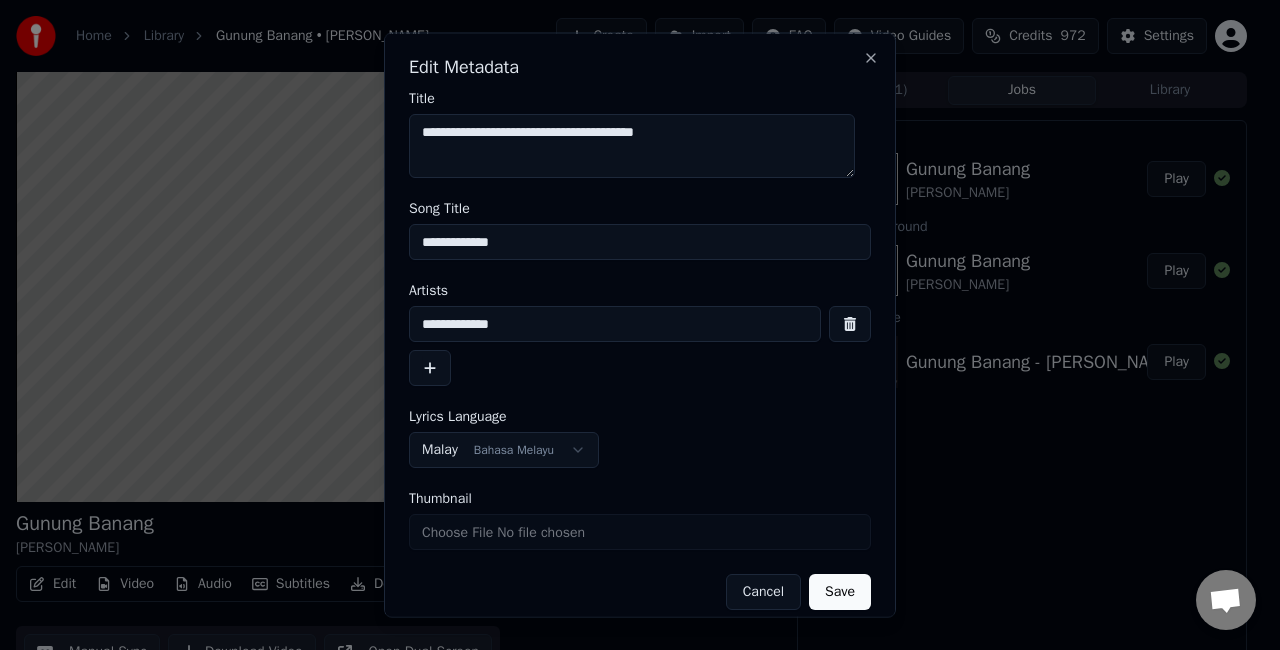 click on "Save" at bounding box center (840, 592) 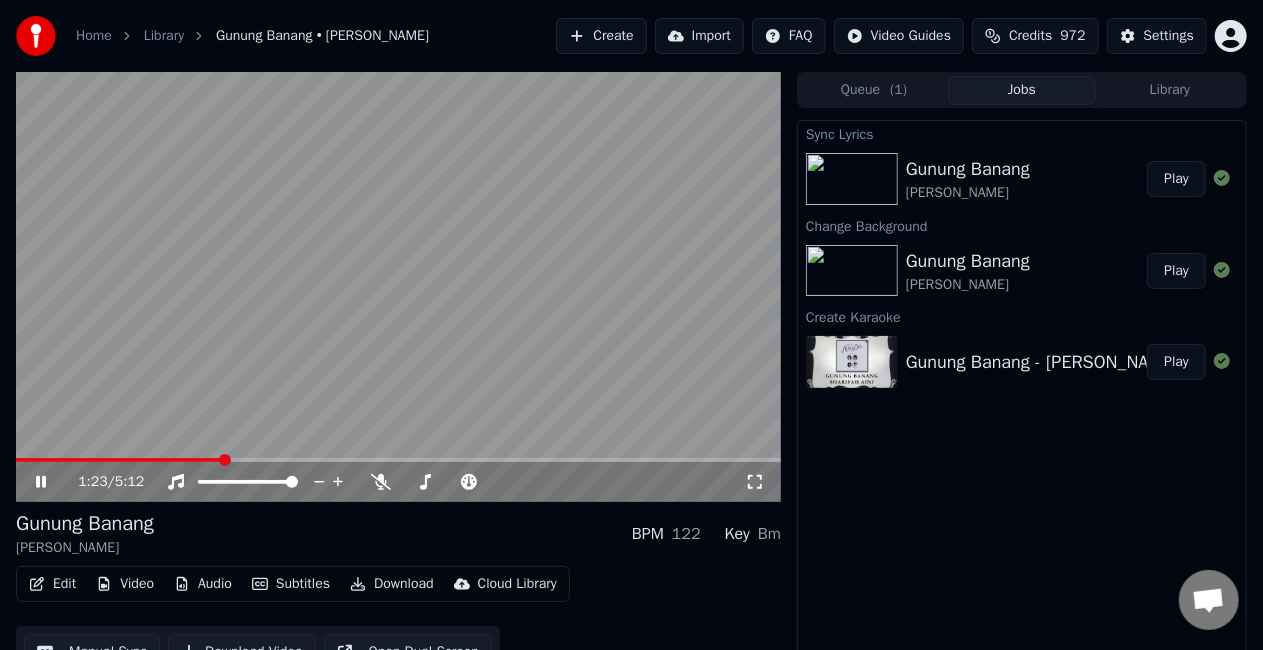click on "Play" at bounding box center [1176, 179] 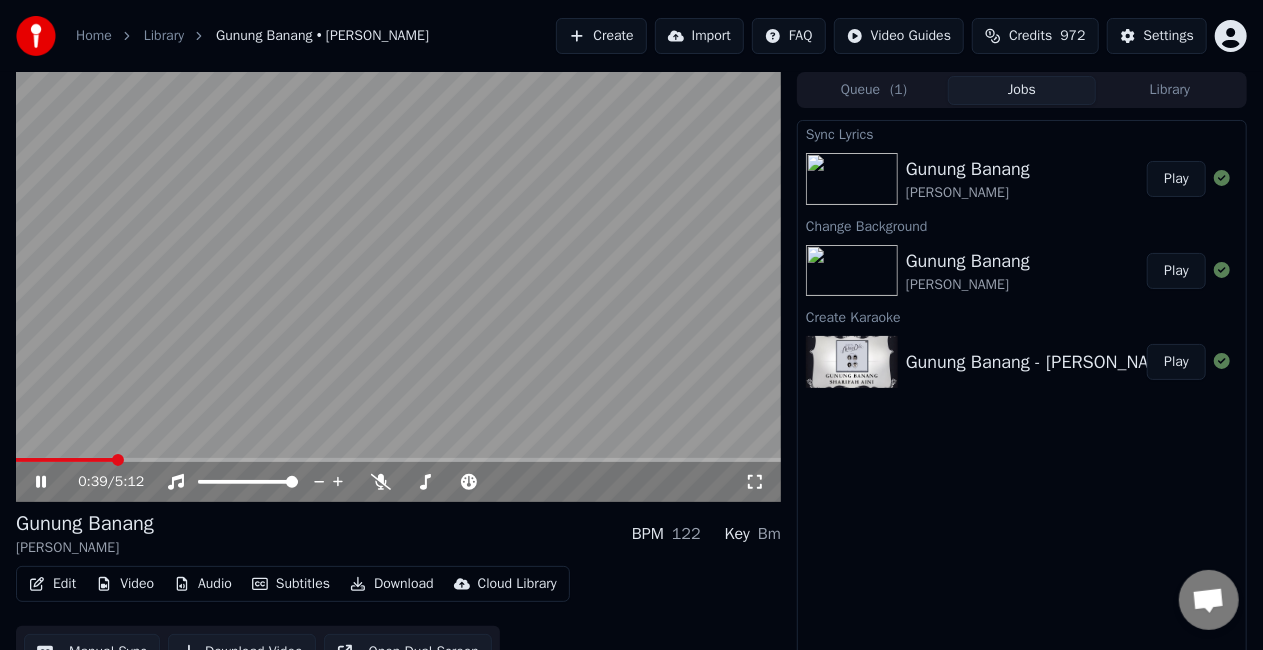 click on "Play" at bounding box center [1176, 179] 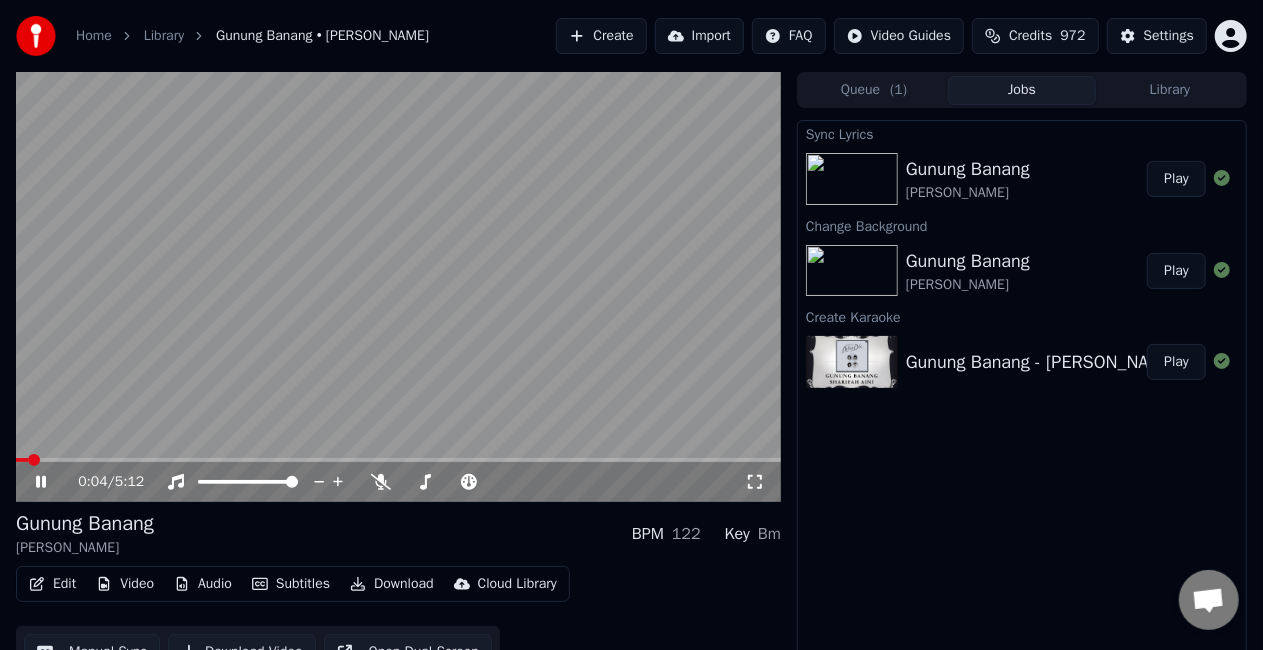 click 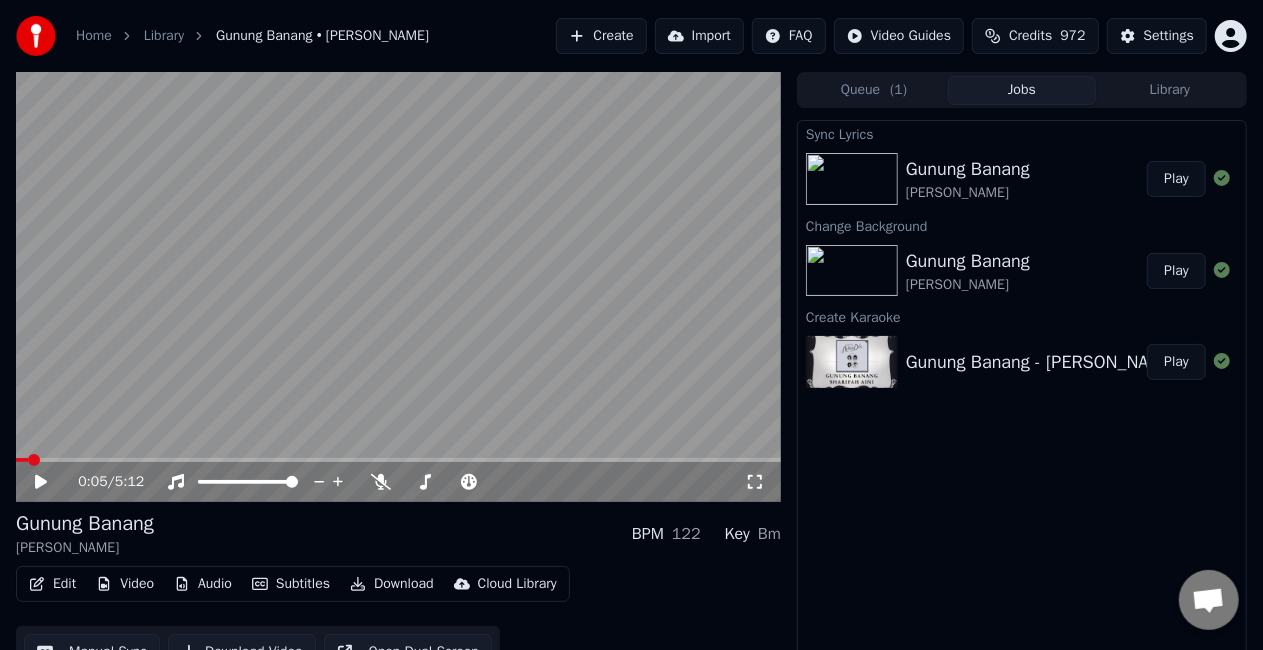 click on "Edit" at bounding box center (52, 584) 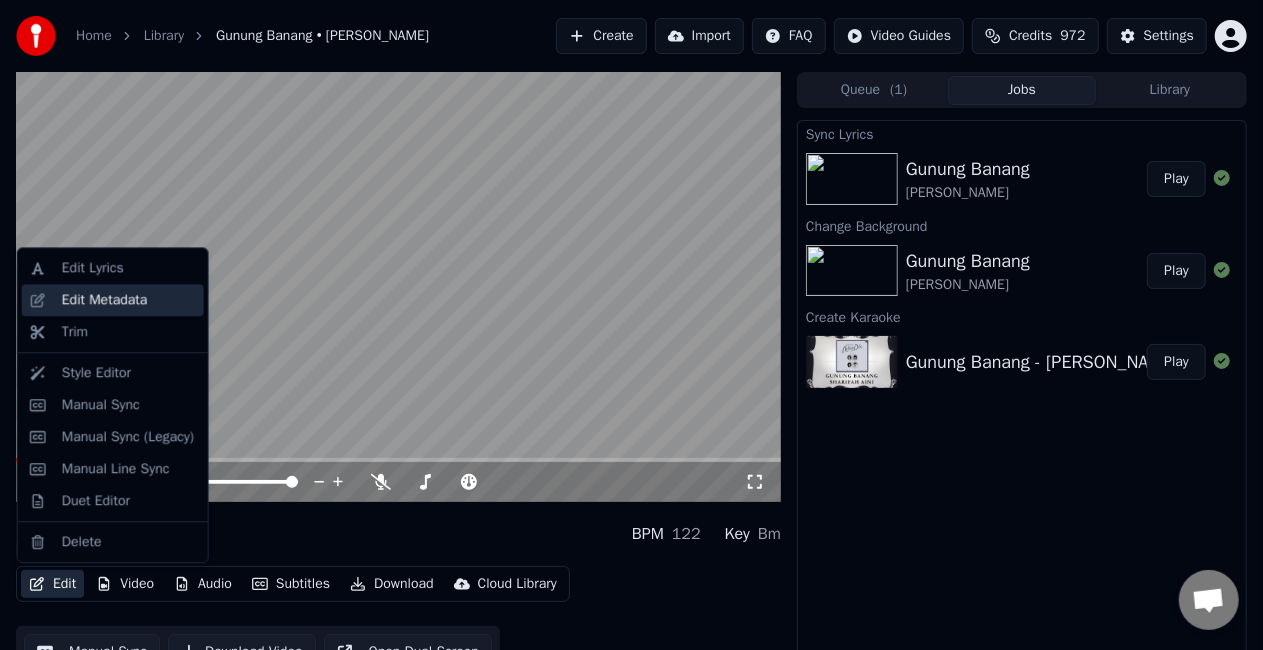 click on "Edit Metadata" at bounding box center [105, 300] 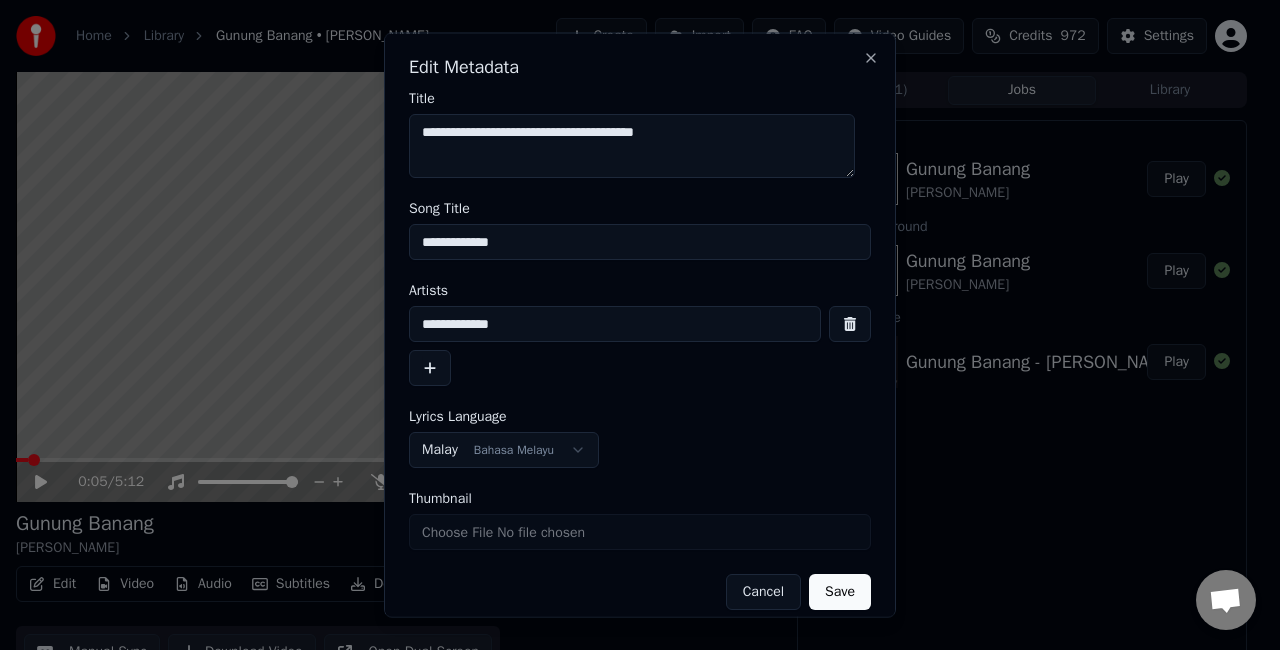 click on "**********" at bounding box center [632, 146] 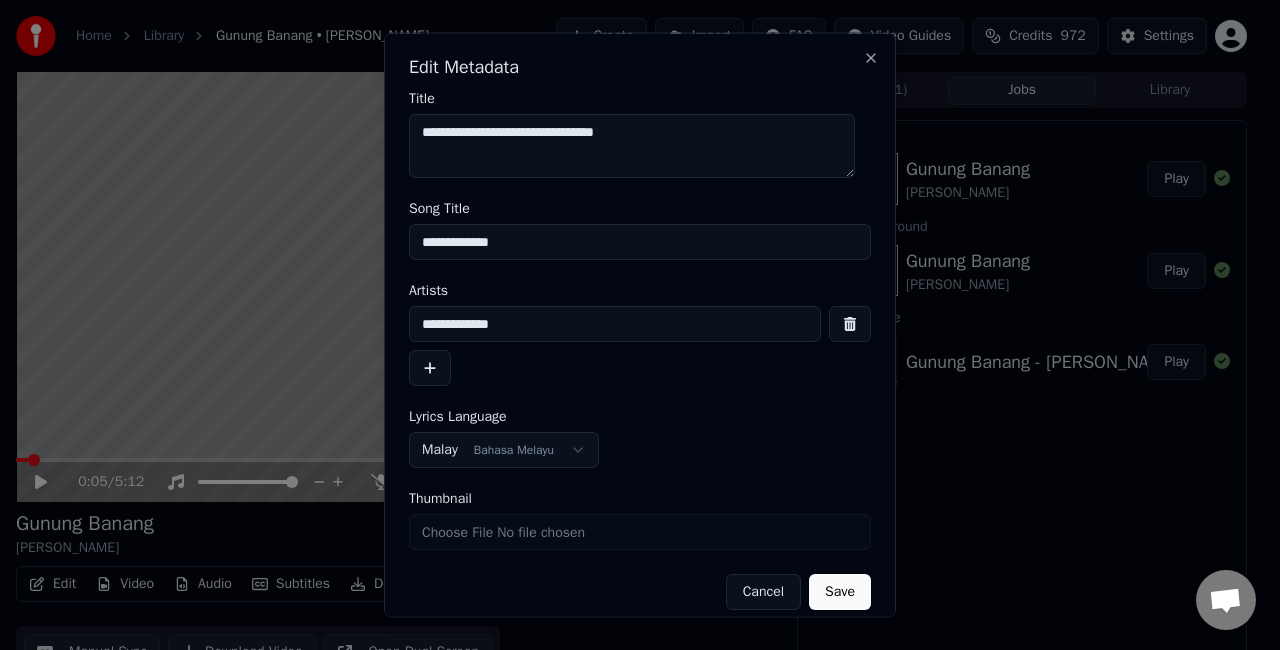 type on "**********" 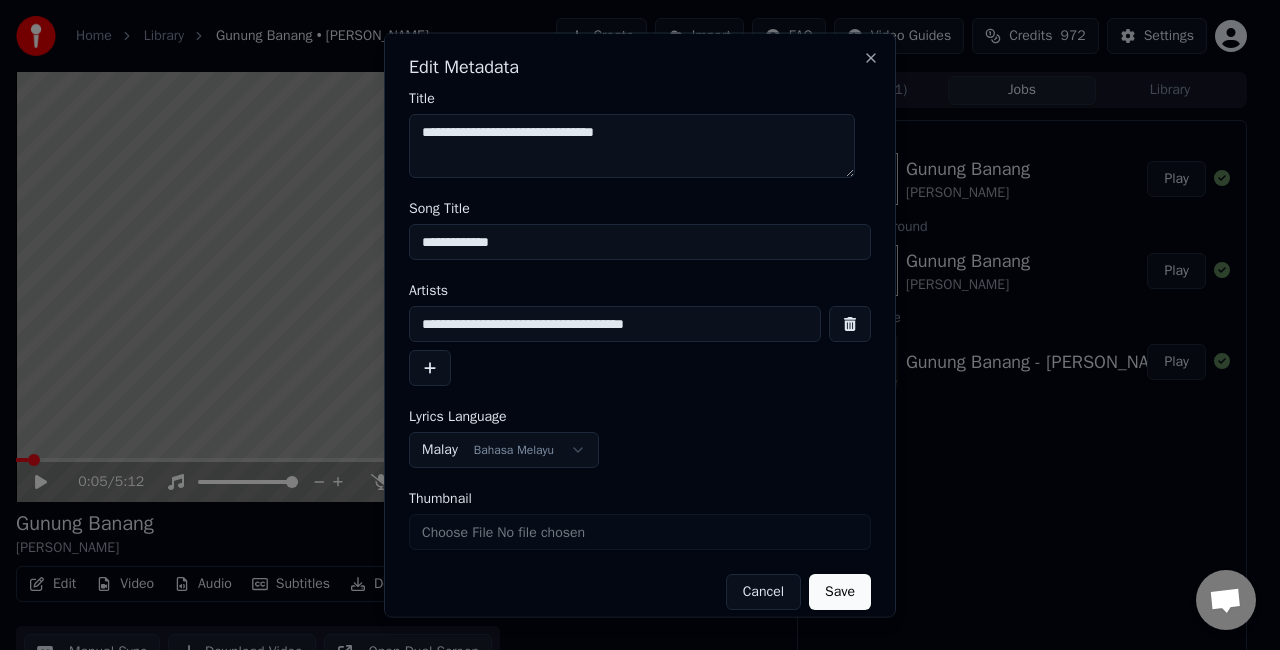 type on "**********" 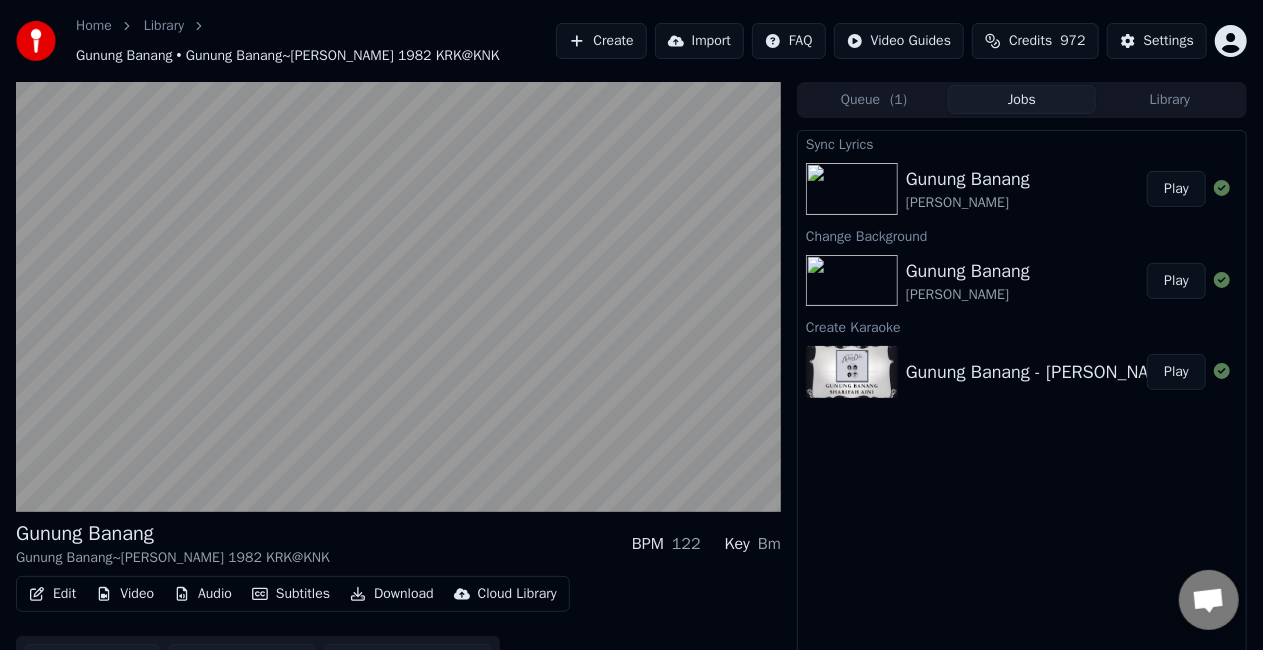 click on "Play" at bounding box center (1176, 189) 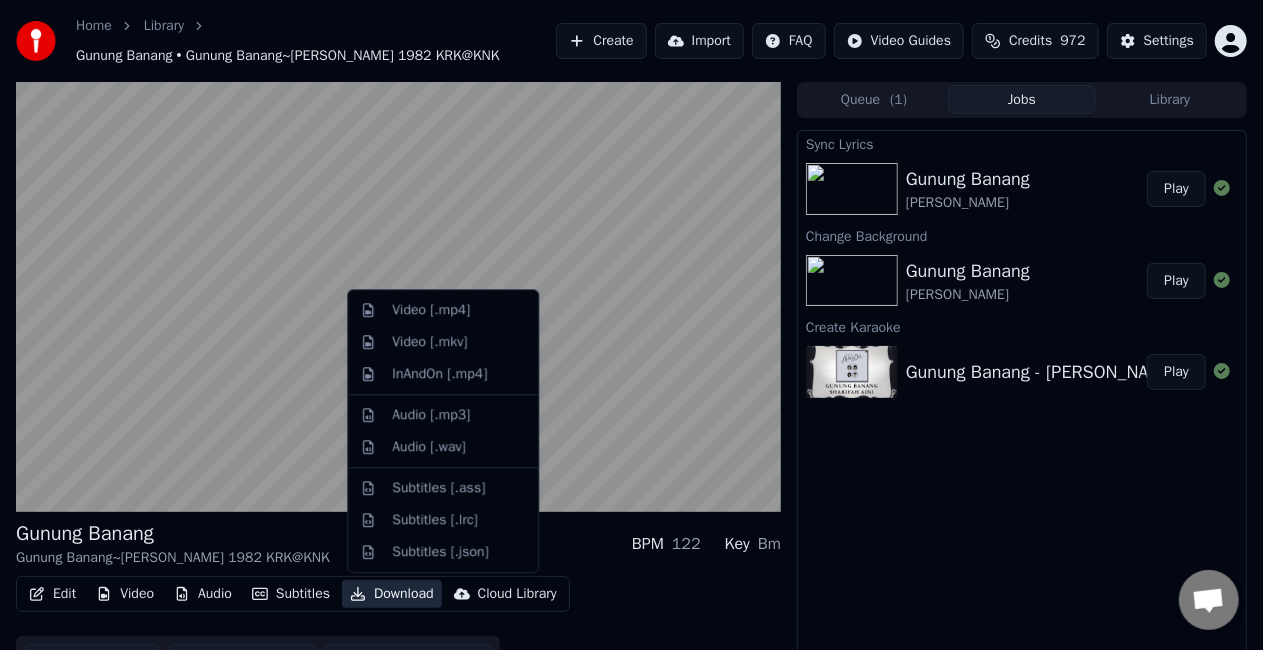 click on "Download" at bounding box center (392, 594) 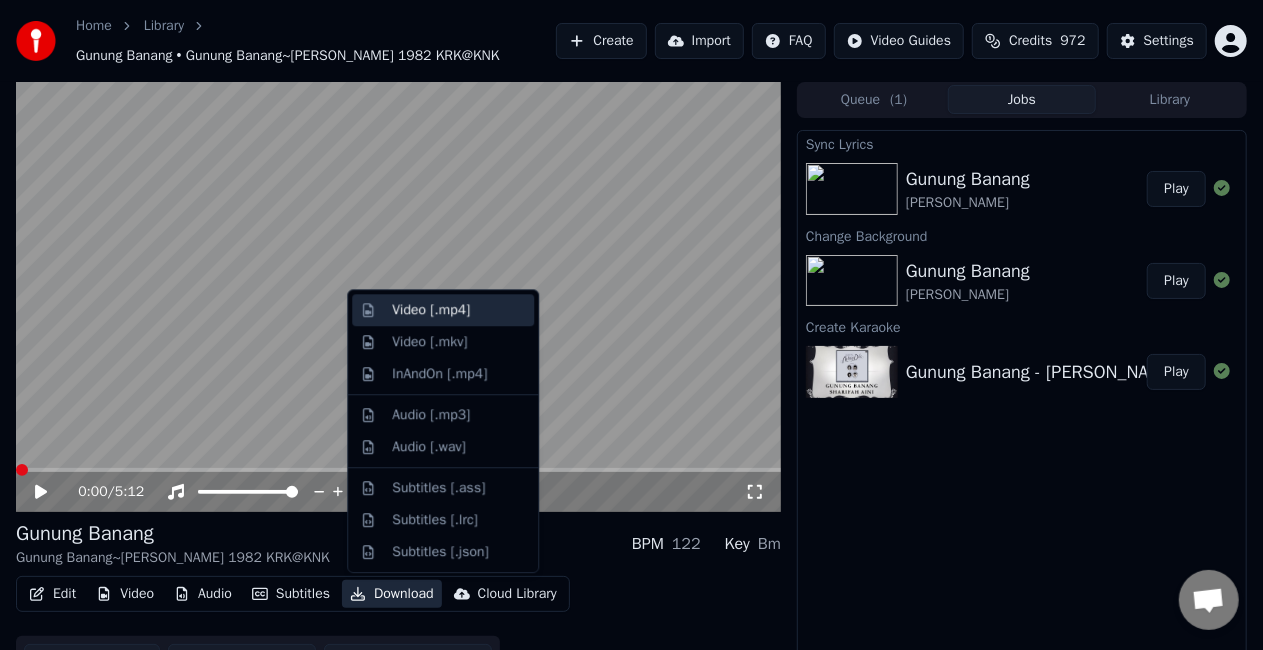 click on "Video [.mp4]" at bounding box center [431, 310] 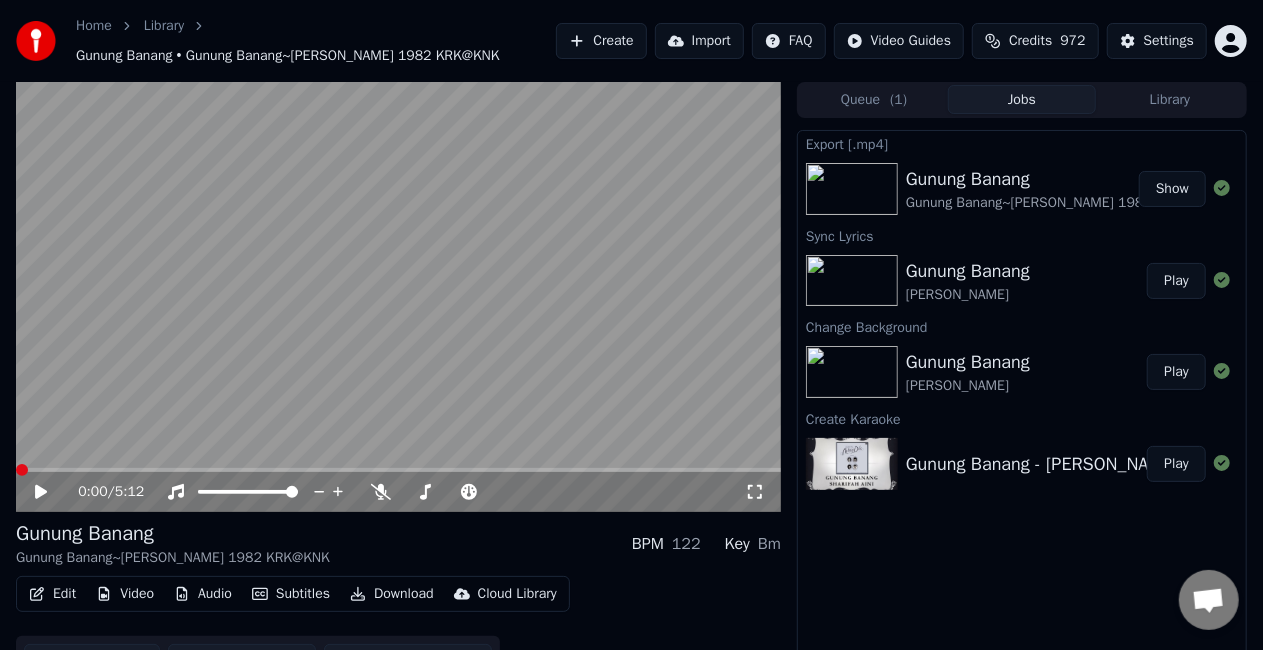 click on "Show" at bounding box center [1172, 189] 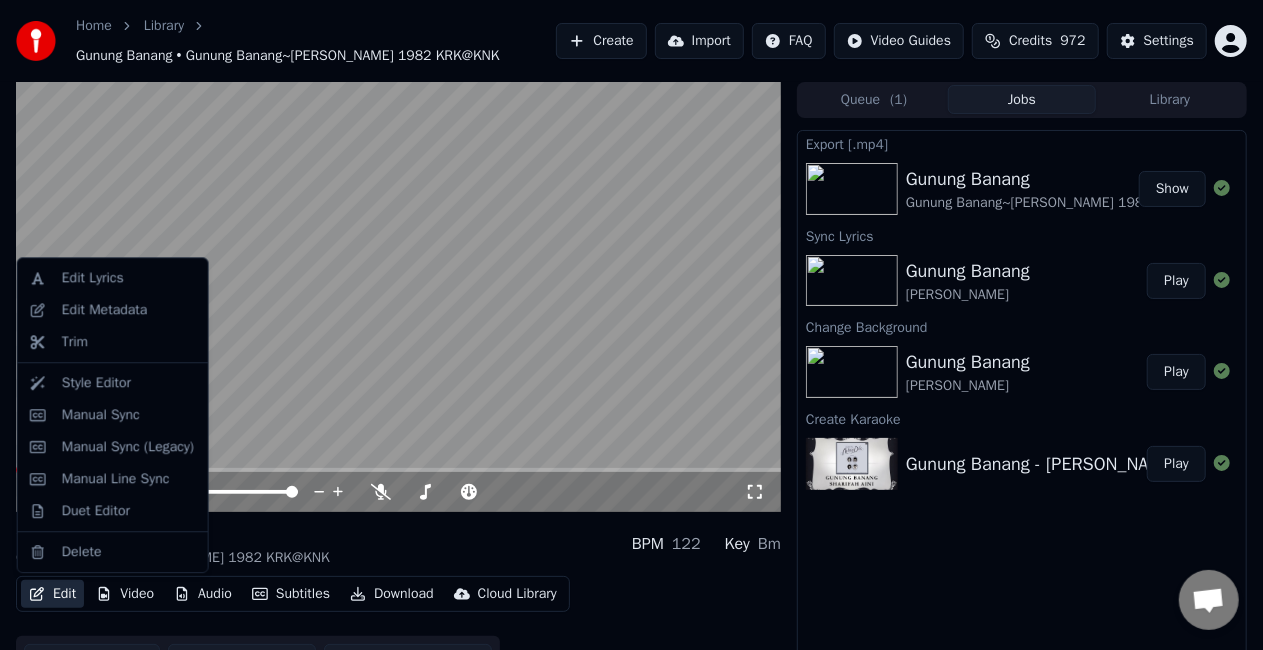 click 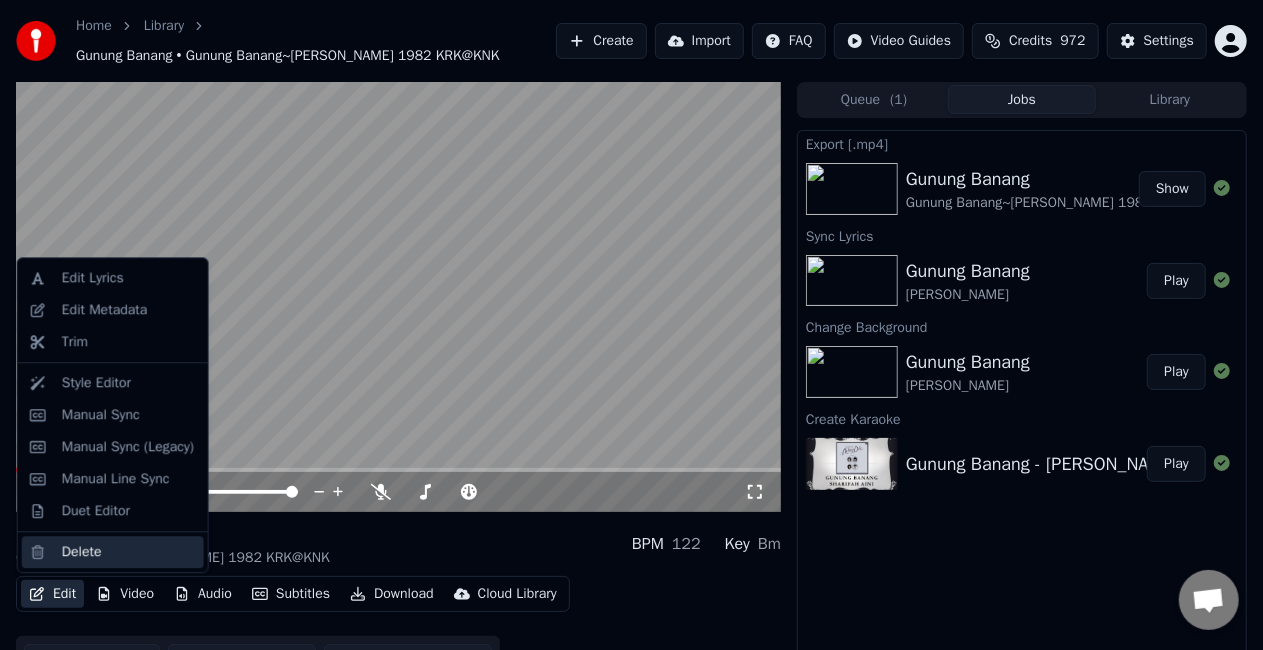 click on "Delete" at bounding box center (82, 552) 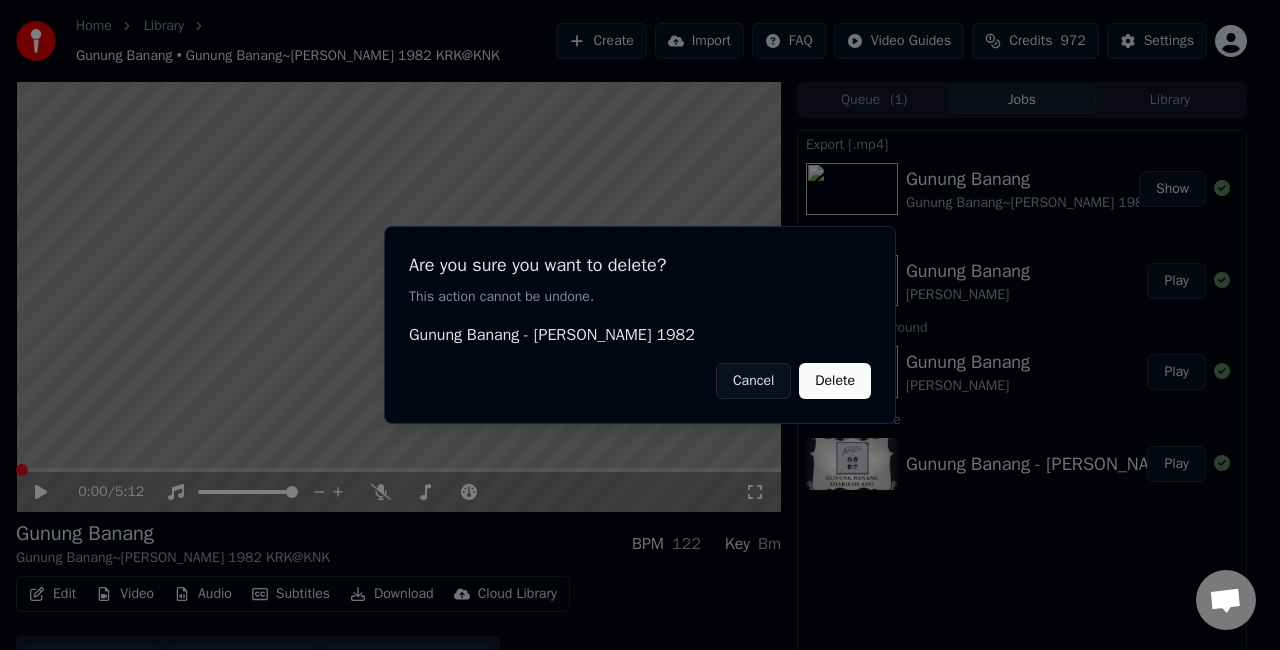 click on "Delete" at bounding box center (835, 381) 